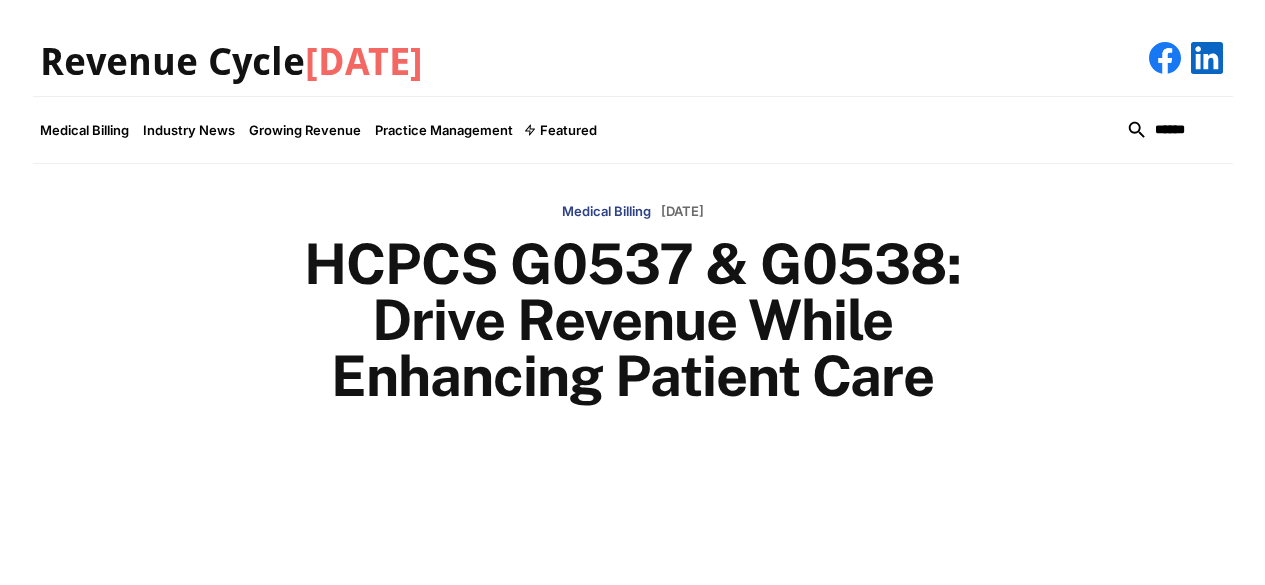 scroll, scrollTop: 0, scrollLeft: 0, axis: both 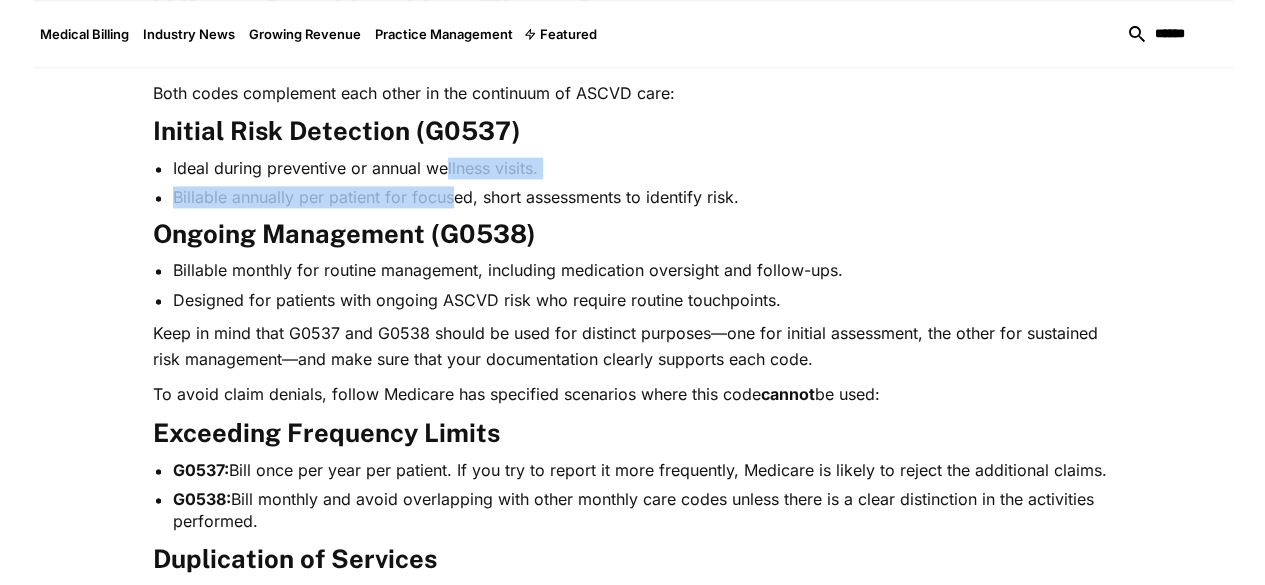 drag, startPoint x: 388, startPoint y: 151, endPoint x: 389, endPoint y: 176, distance: 25.019993 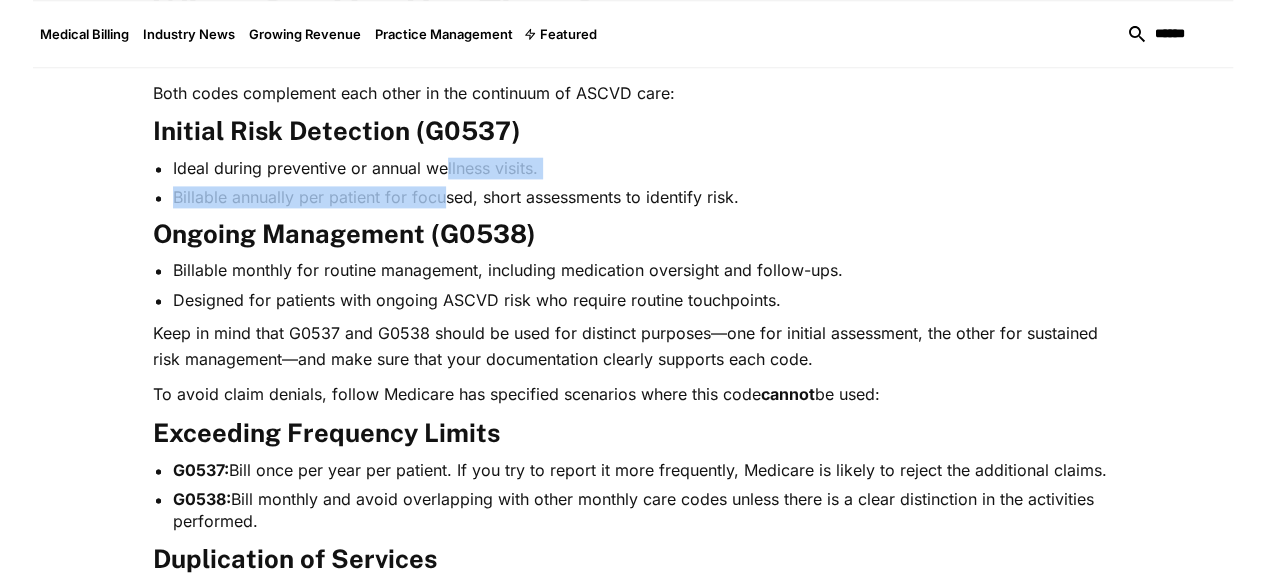 drag, startPoint x: 383, startPoint y: 150, endPoint x: 388, endPoint y: 179, distance: 29.427877 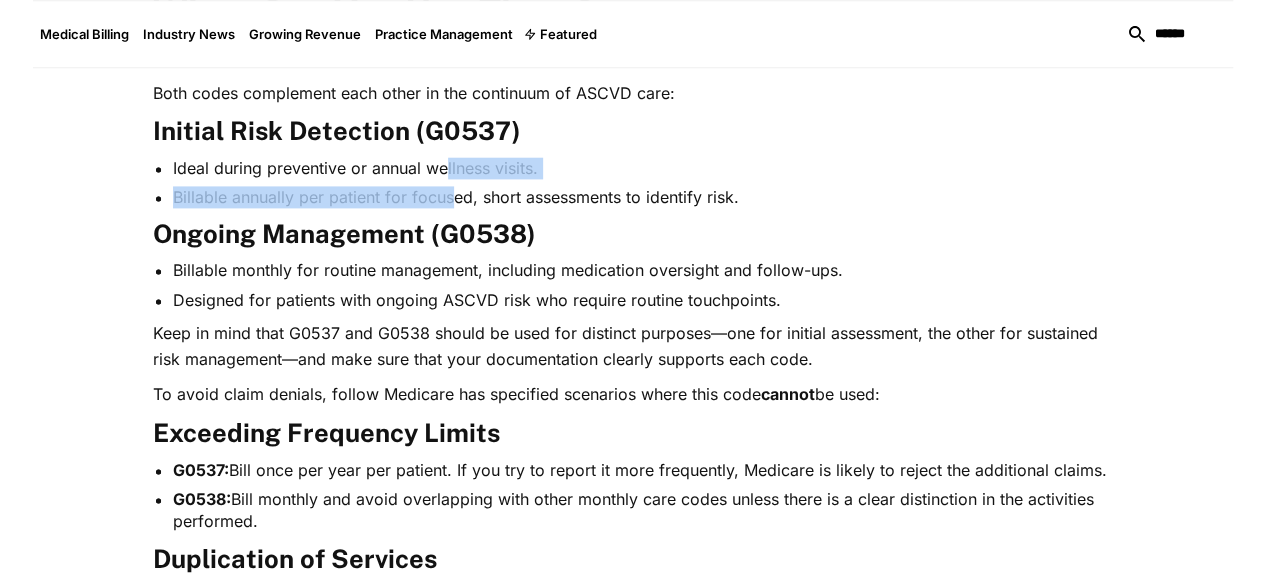 drag, startPoint x: 389, startPoint y: 183, endPoint x: 386, endPoint y: 161, distance: 22.203604 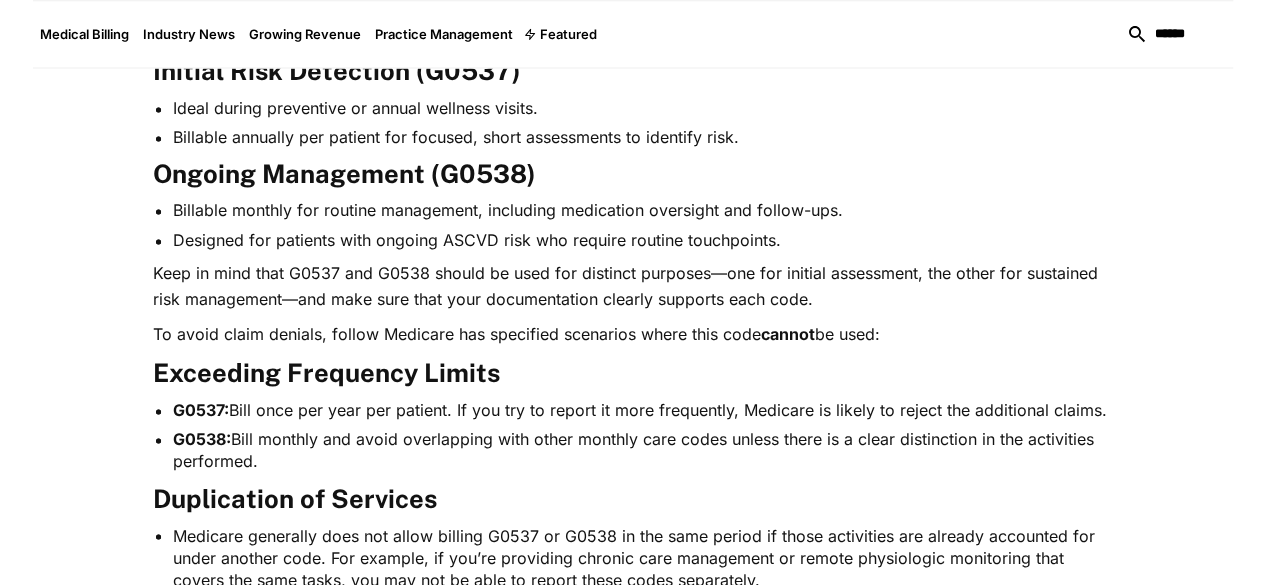 scroll, scrollTop: 1408, scrollLeft: 0, axis: vertical 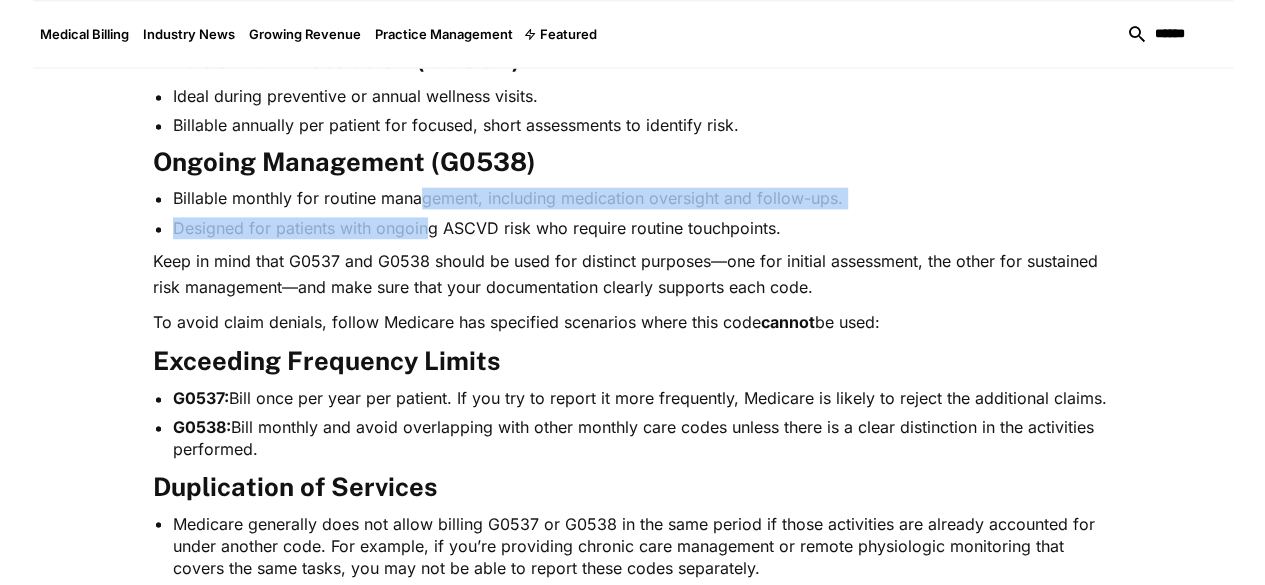 drag, startPoint x: 357, startPoint y: 186, endPoint x: 363, endPoint y: 221, distance: 35.510563 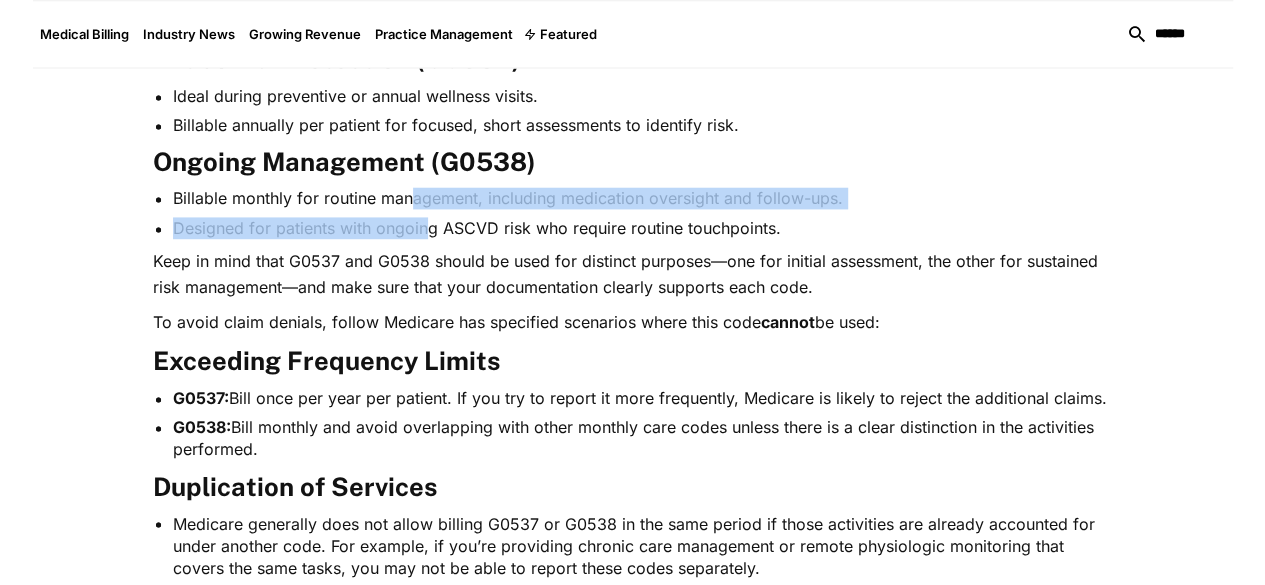 drag, startPoint x: 363, startPoint y: 221, endPoint x: 353, endPoint y: 190, distance: 32.572994 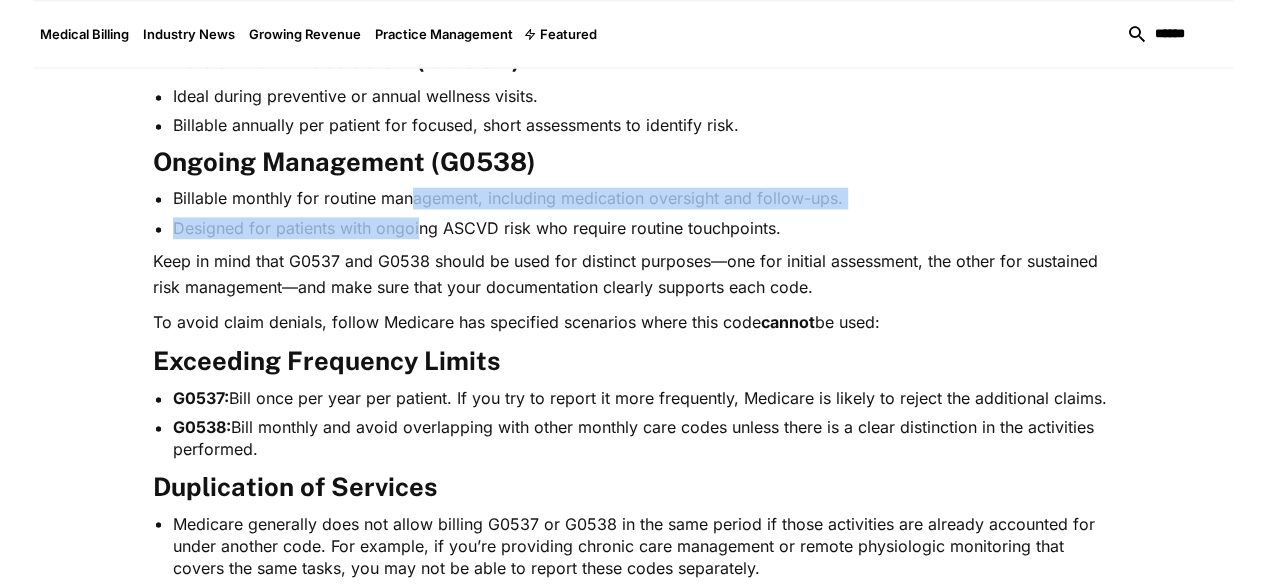 drag, startPoint x: 353, startPoint y: 190, endPoint x: 360, endPoint y: 211, distance: 22.135944 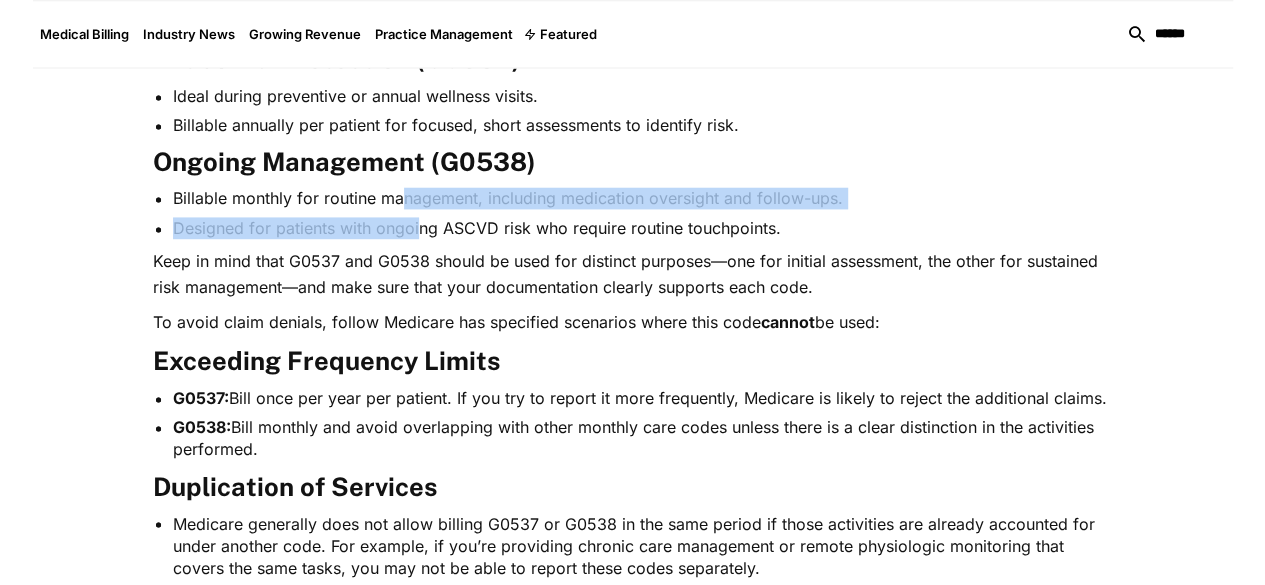 drag, startPoint x: 360, startPoint y: 211, endPoint x: 343, endPoint y: 187, distance: 29.410883 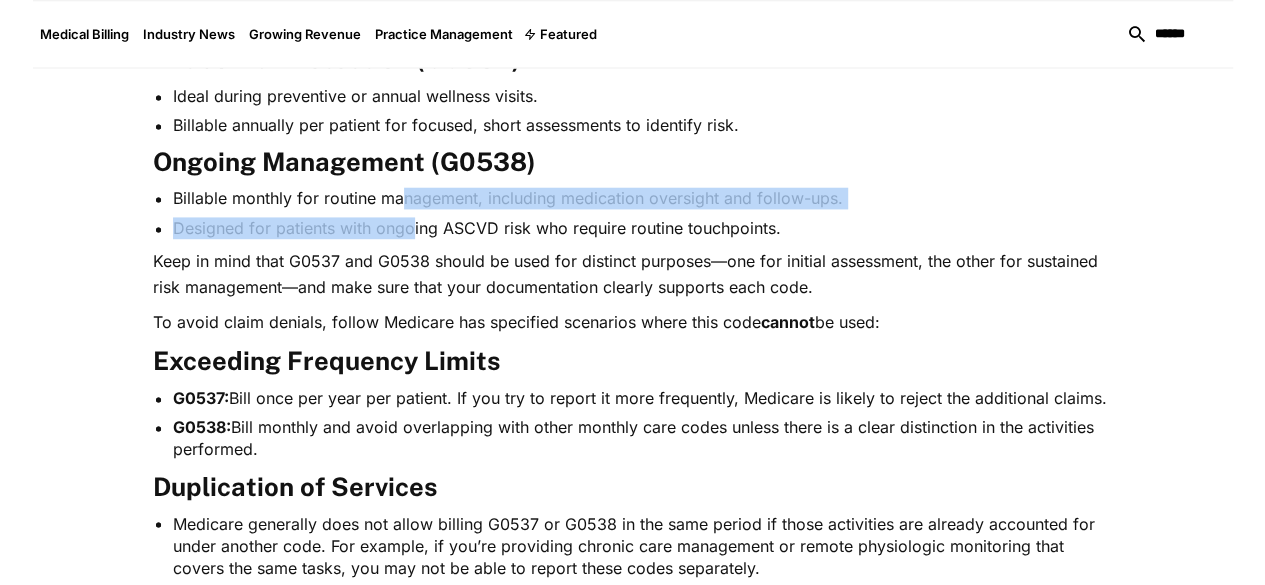 drag, startPoint x: 343, startPoint y: 191, endPoint x: 353, endPoint y: 210, distance: 21.470911 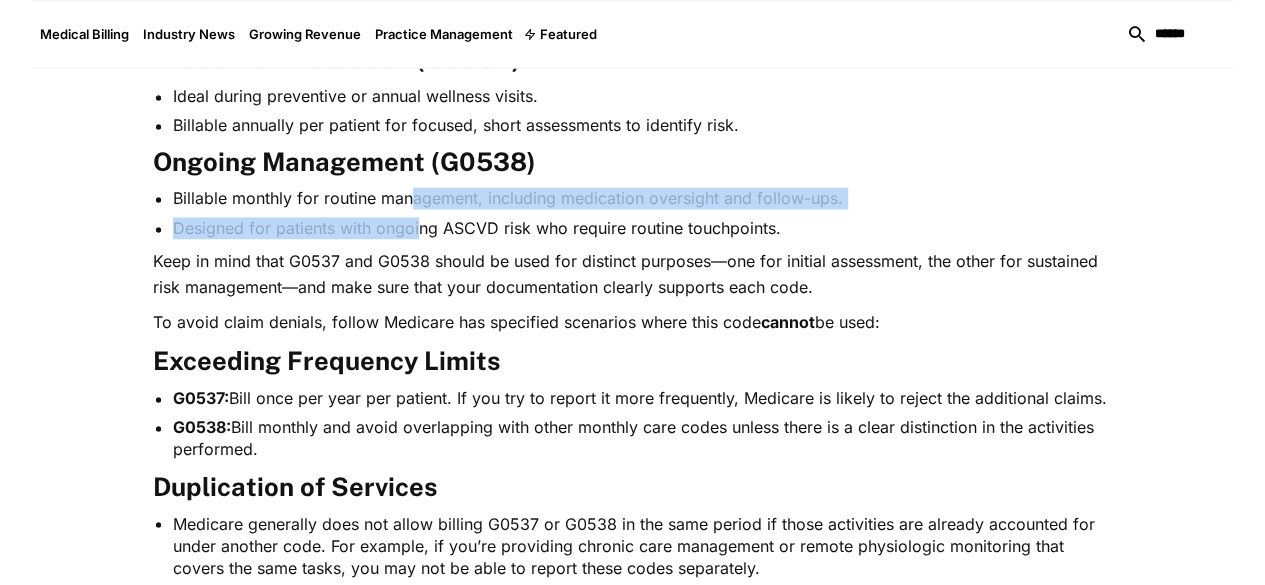 drag, startPoint x: 349, startPoint y: 181, endPoint x: 359, endPoint y: 206, distance: 26.925823 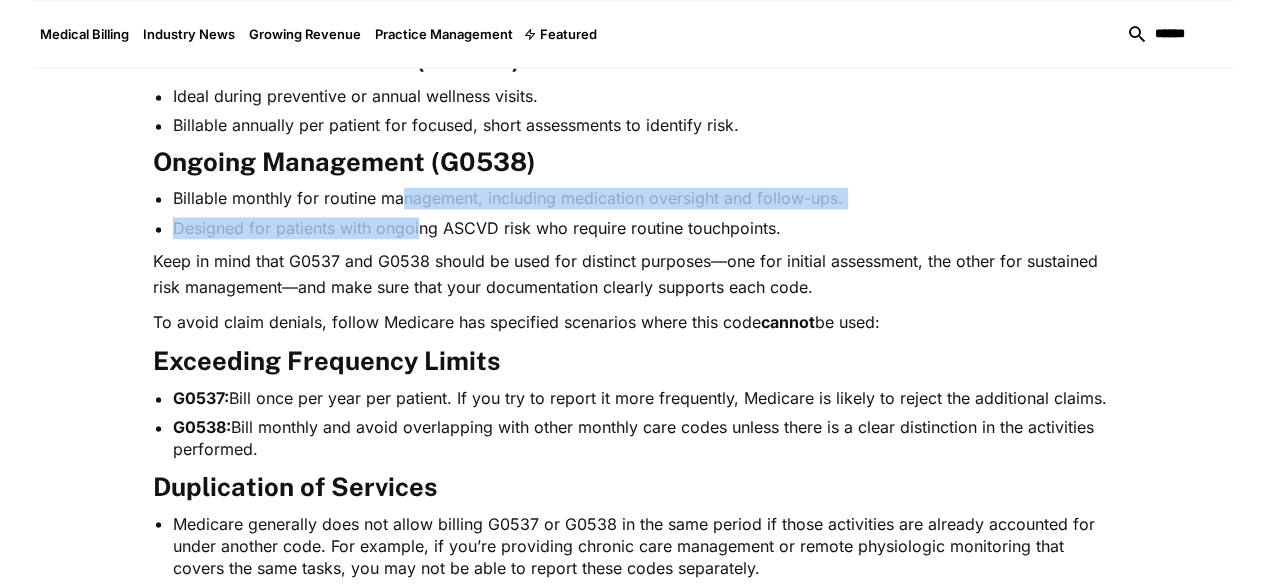 drag, startPoint x: 358, startPoint y: 215, endPoint x: 341, endPoint y: 179, distance: 39.812057 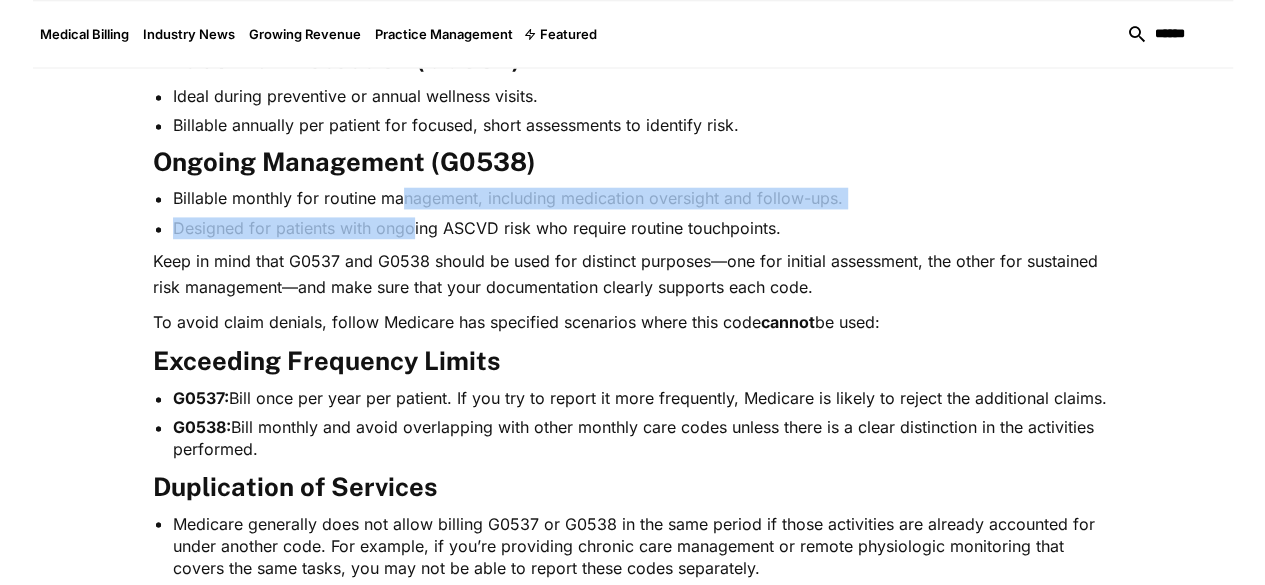 drag, startPoint x: 343, startPoint y: 193, endPoint x: 350, endPoint y: 209, distance: 17.464249 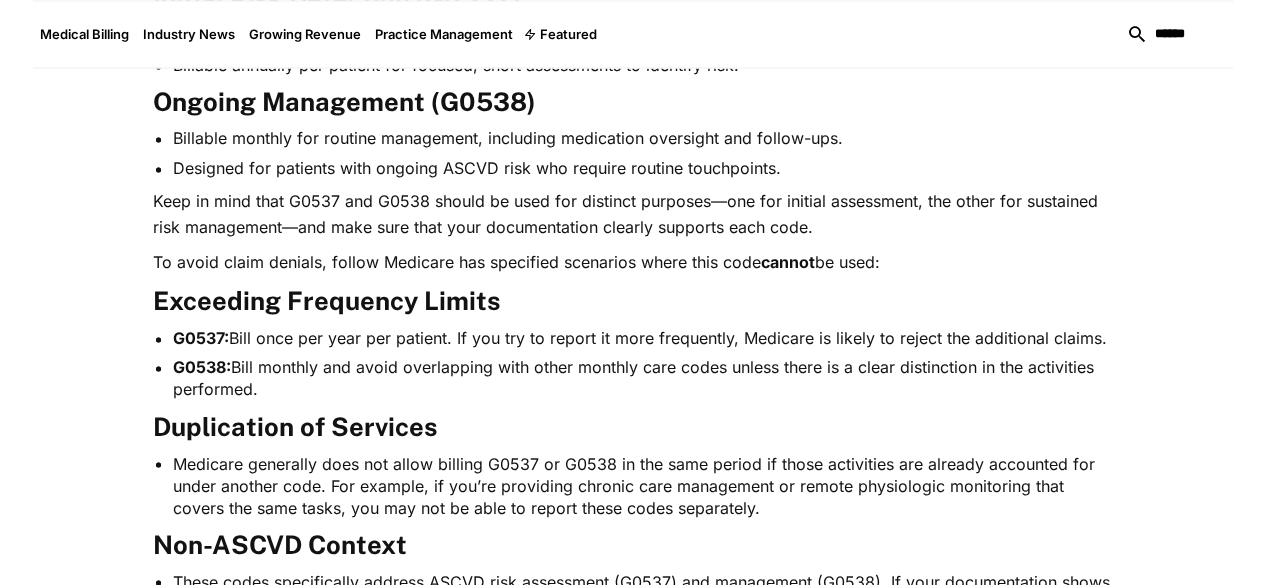 scroll, scrollTop: 1472, scrollLeft: 0, axis: vertical 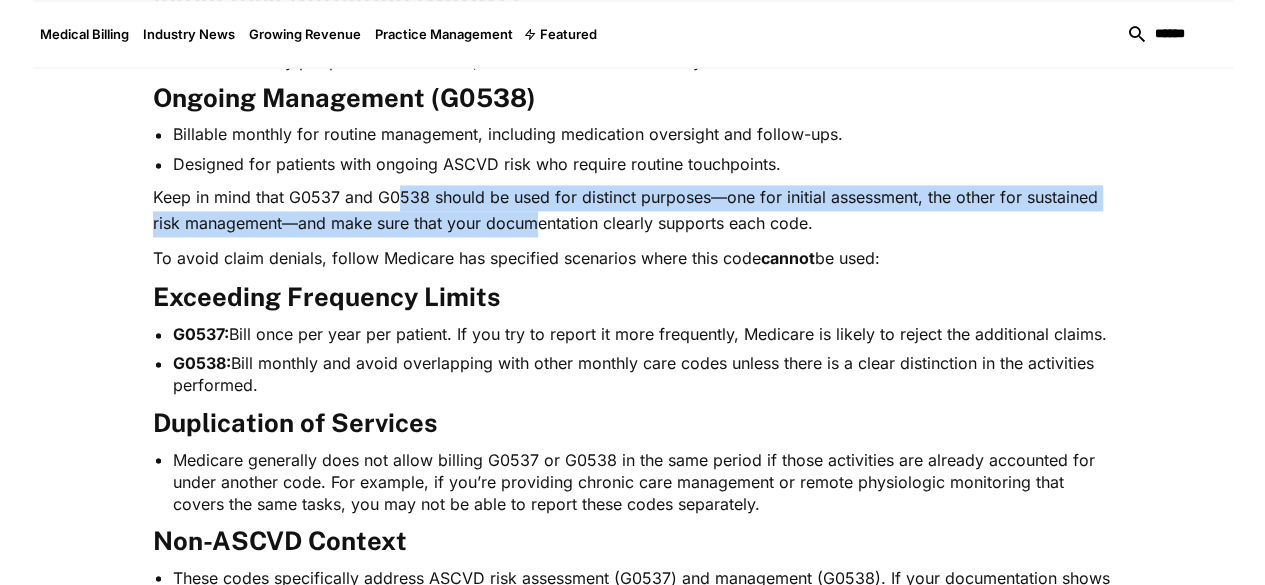 drag, startPoint x: 338, startPoint y: 183, endPoint x: 342, endPoint y: 203, distance: 20.396078 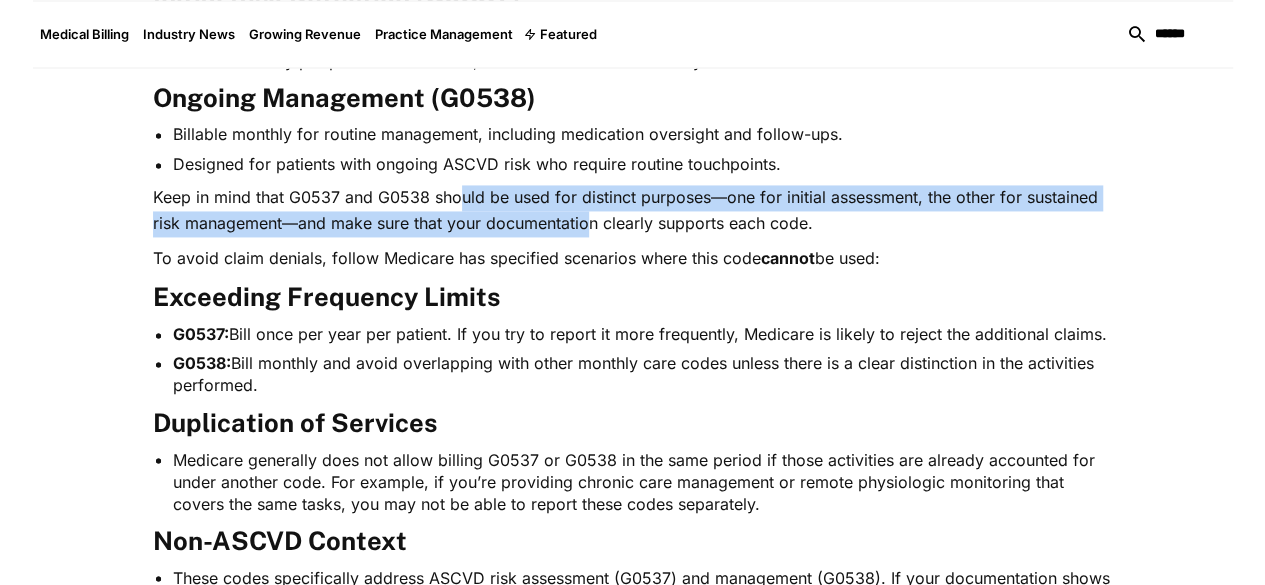 drag, startPoint x: 397, startPoint y: 183, endPoint x: 400, endPoint y: 217, distance: 34.132095 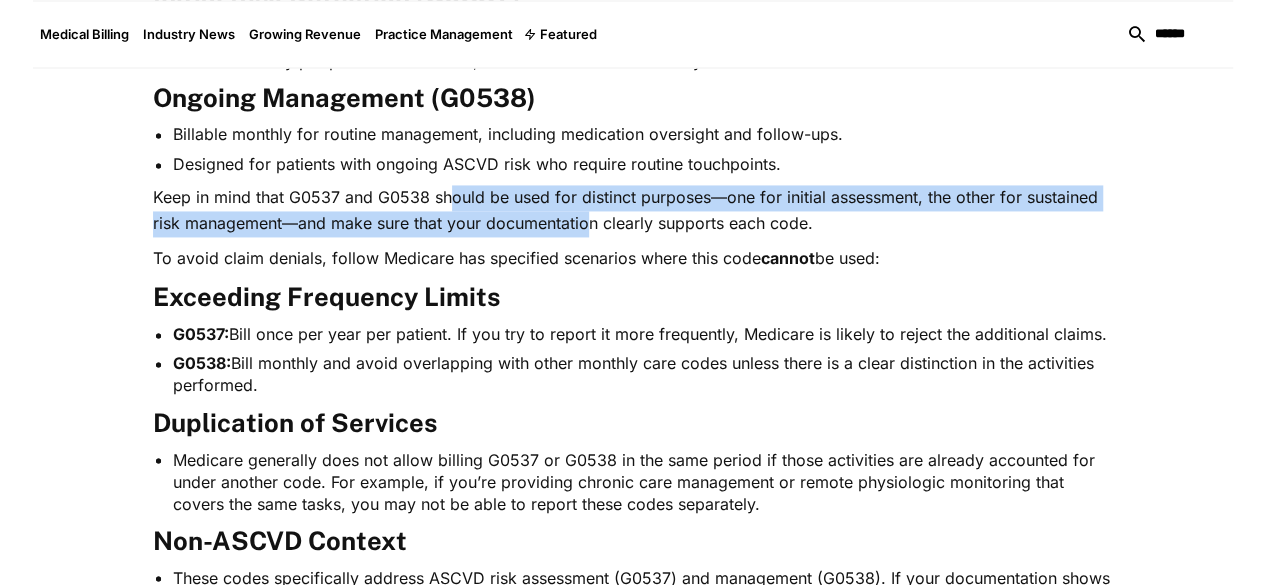 drag, startPoint x: 400, startPoint y: 217, endPoint x: 385, endPoint y: 190, distance: 30.88689 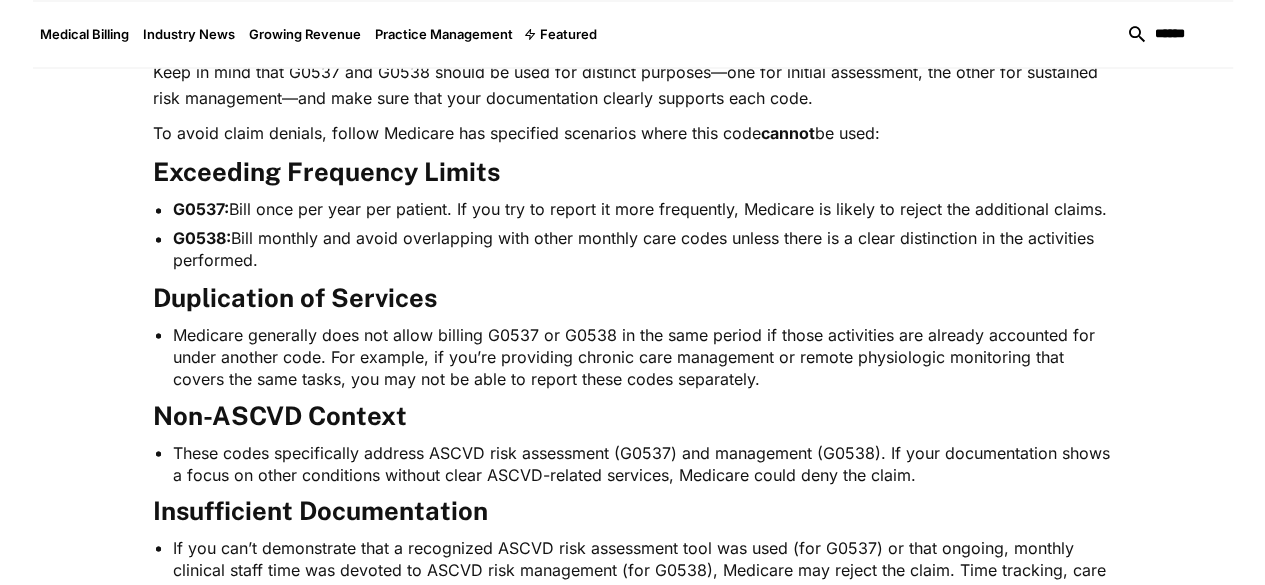 scroll, scrollTop: 1598, scrollLeft: 0, axis: vertical 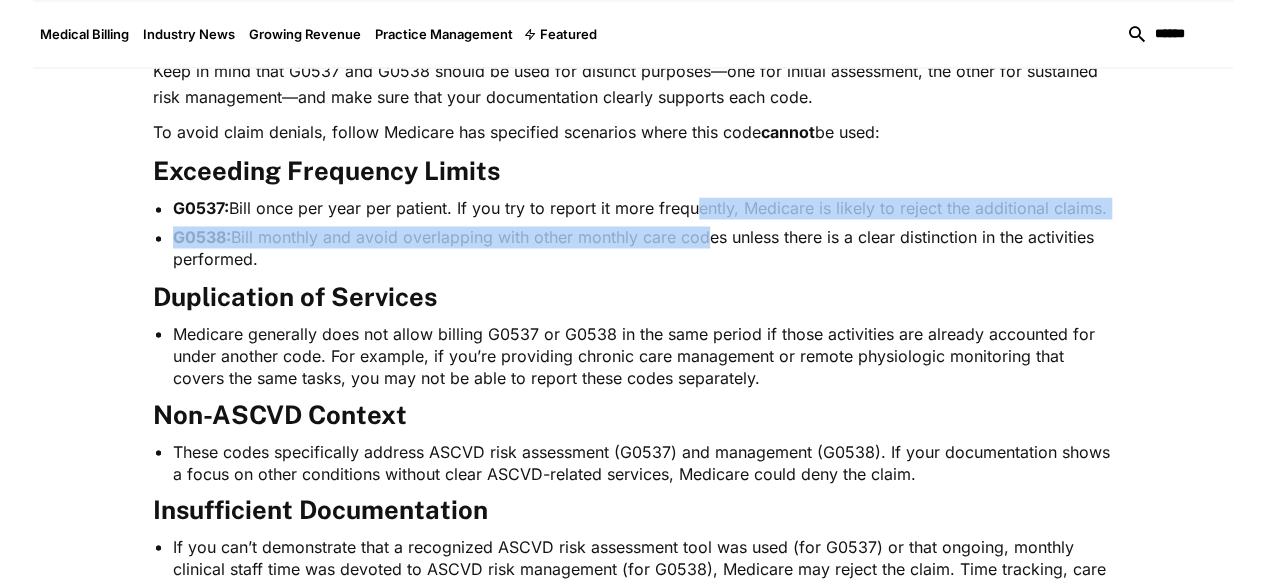 drag, startPoint x: 640, startPoint y: 196, endPoint x: 646, endPoint y: 225, distance: 29.614185 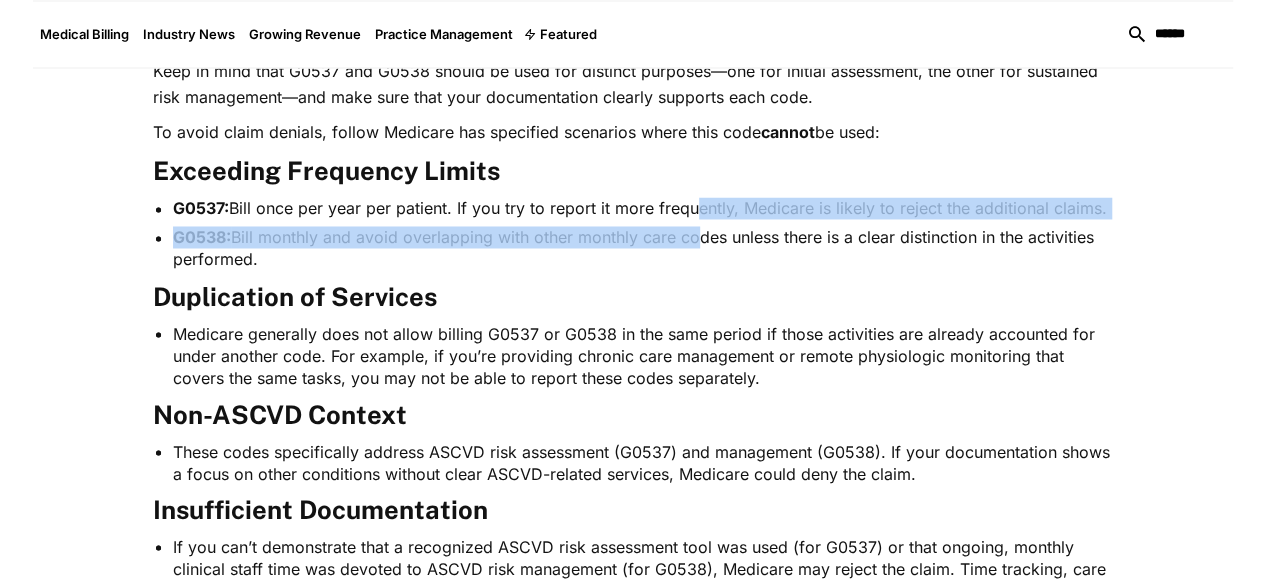 drag, startPoint x: 635, startPoint y: 198, endPoint x: 644, endPoint y: 223, distance: 26.57066 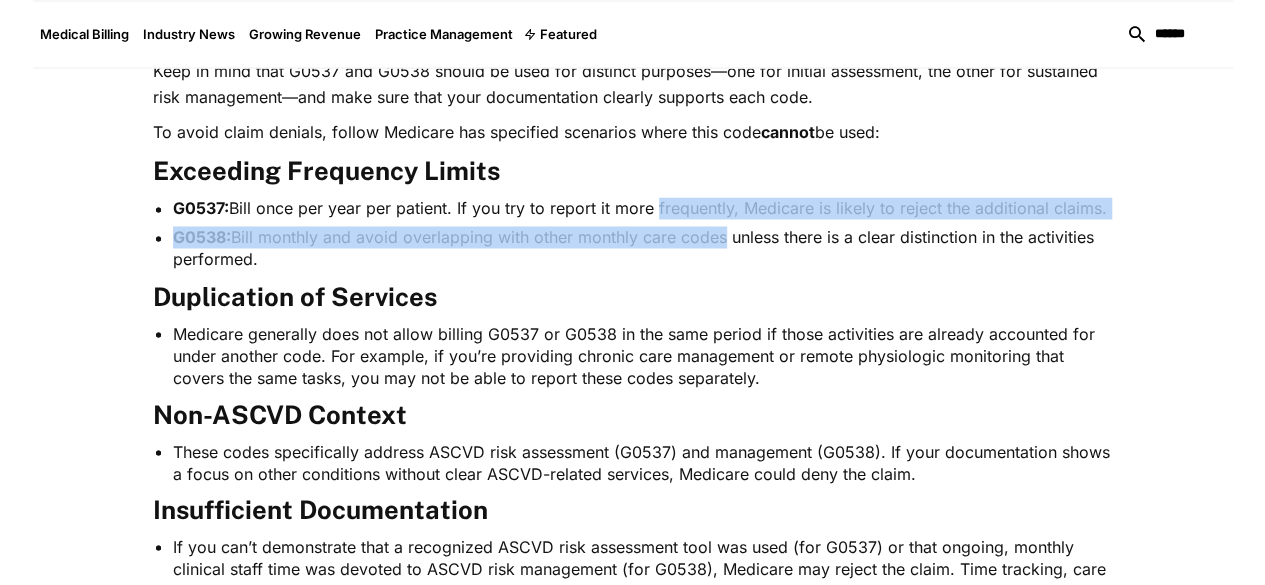 drag, startPoint x: 644, startPoint y: 223, endPoint x: 633, endPoint y: 195, distance: 30.083218 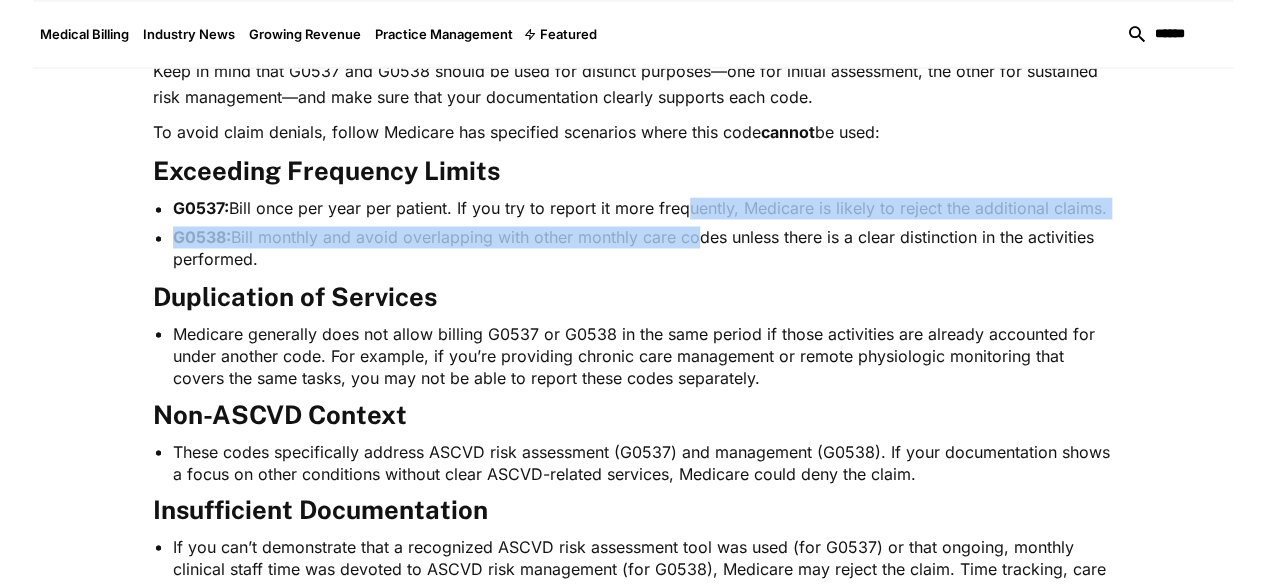 drag, startPoint x: 633, startPoint y: 195, endPoint x: 640, endPoint y: 216, distance: 22.135944 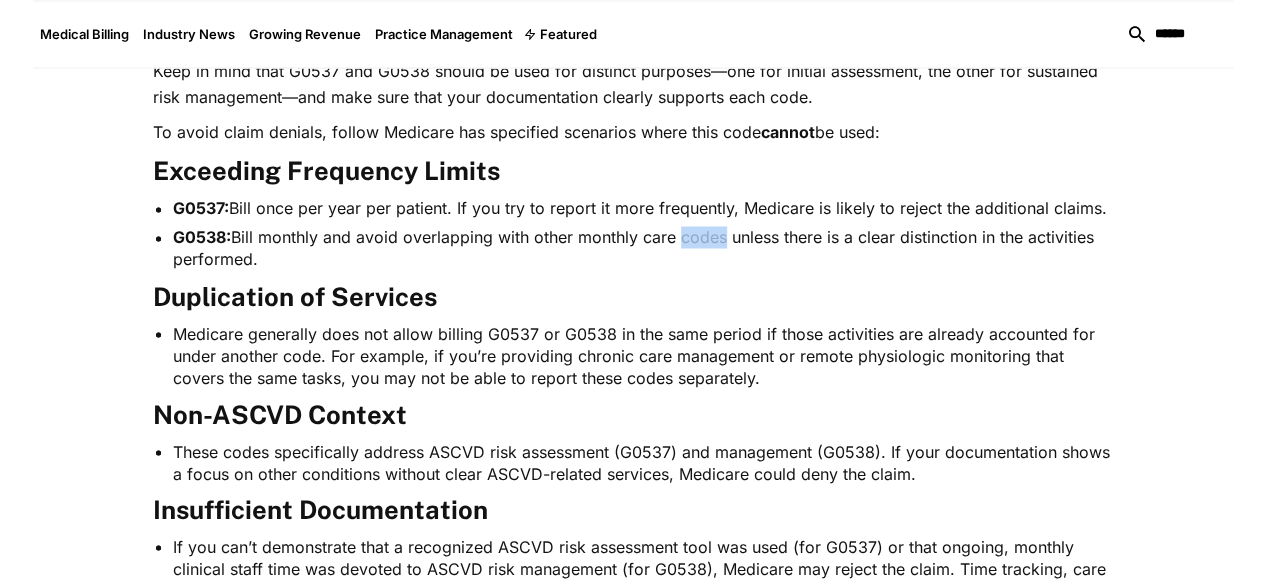 click on "G0538:  Bill monthly and avoid overlapping with other monthly care codes unless there is a clear distinction in the activities performed." at bounding box center [643, 248] 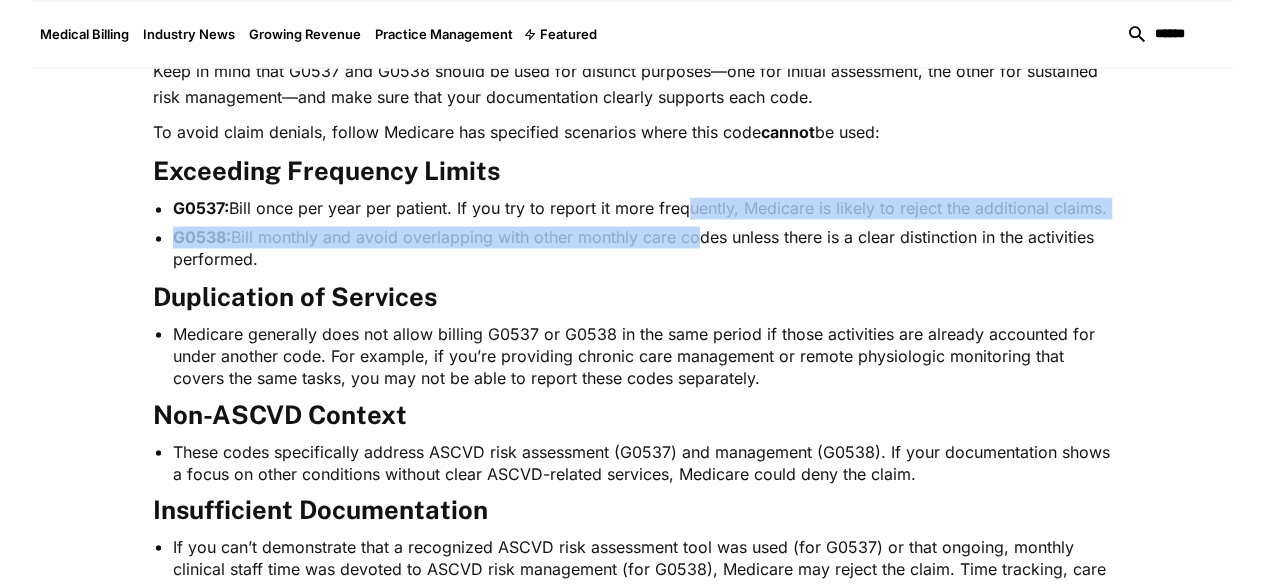 drag, startPoint x: 633, startPoint y: 193, endPoint x: 638, endPoint y: 212, distance: 19.646883 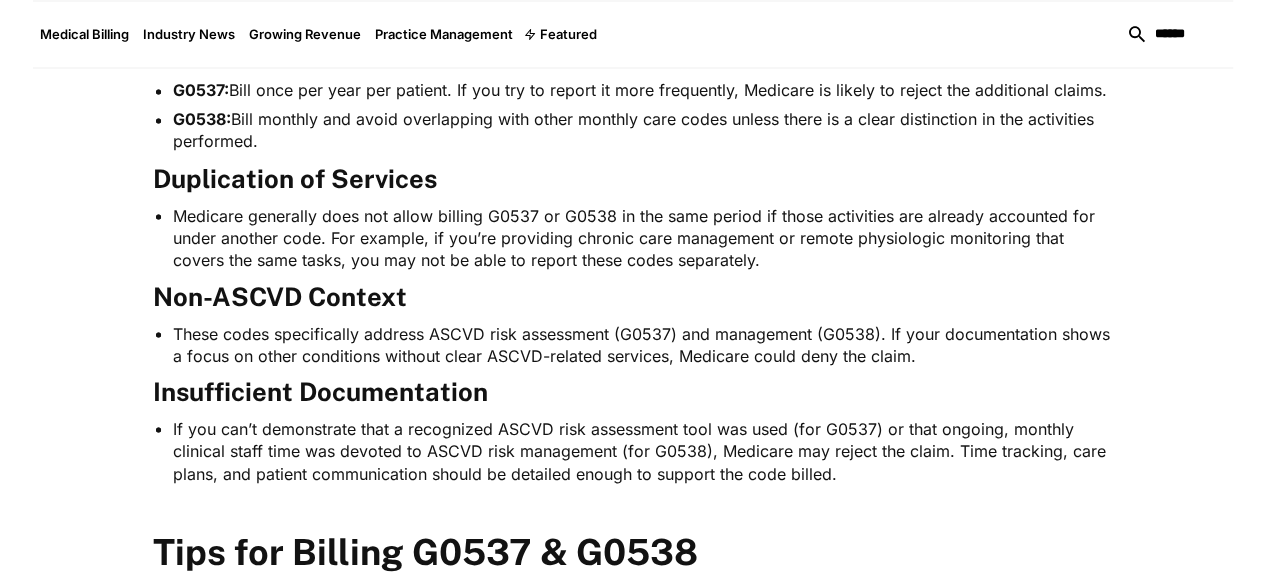 scroll, scrollTop: 1717, scrollLeft: 0, axis: vertical 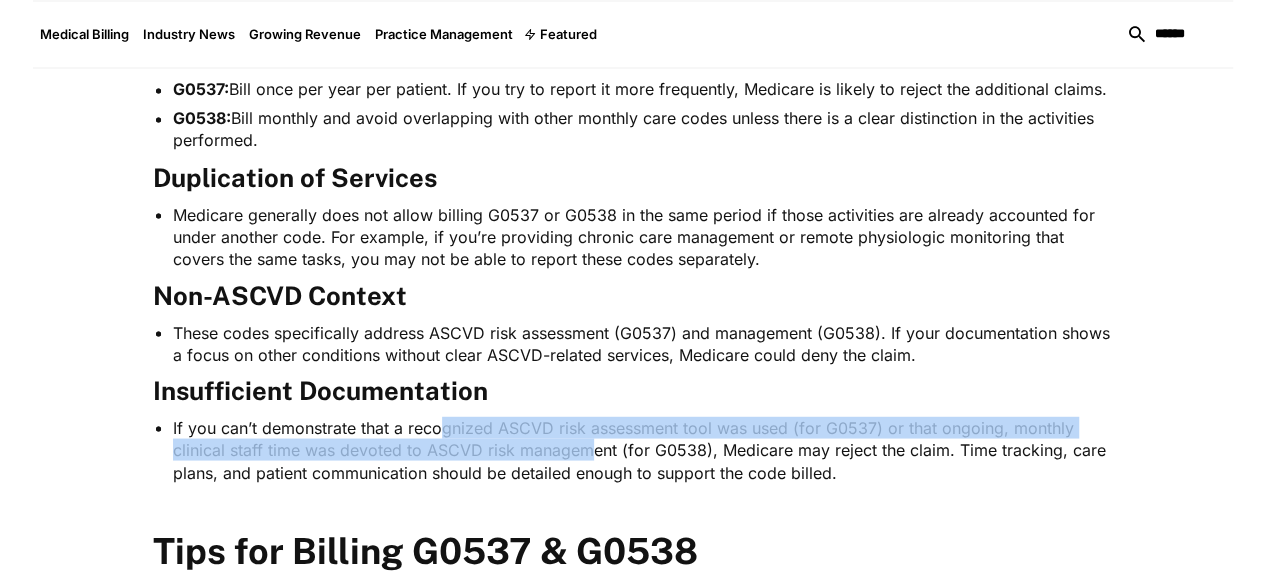 drag, startPoint x: 385, startPoint y: 387, endPoint x: 393, endPoint y: 409, distance: 23.409399 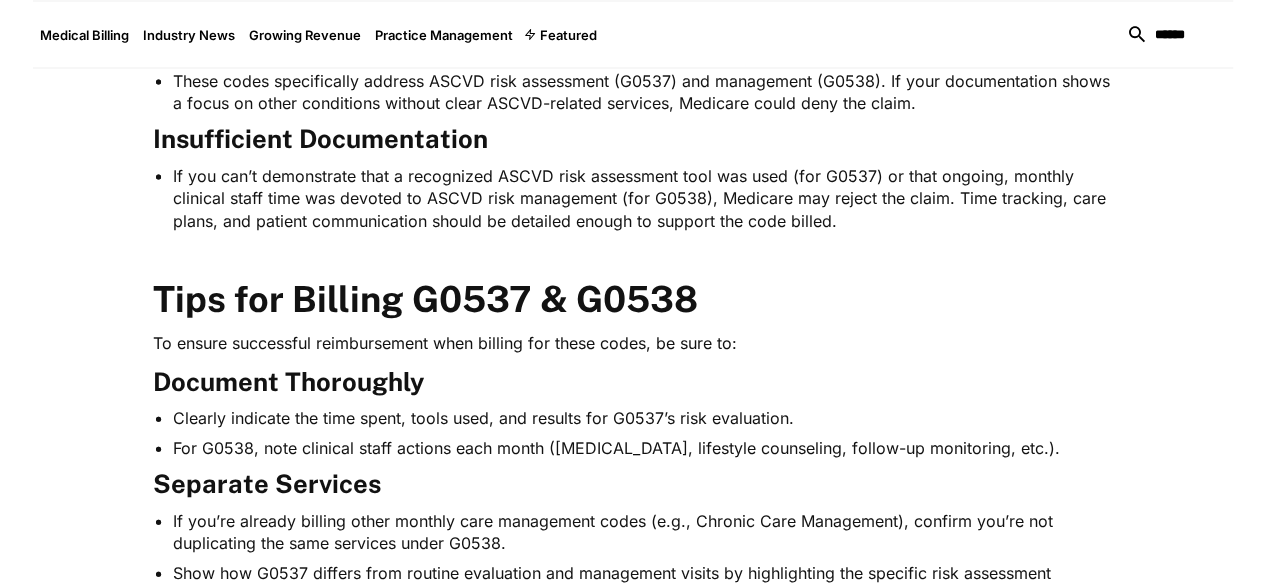scroll, scrollTop: 1977, scrollLeft: 0, axis: vertical 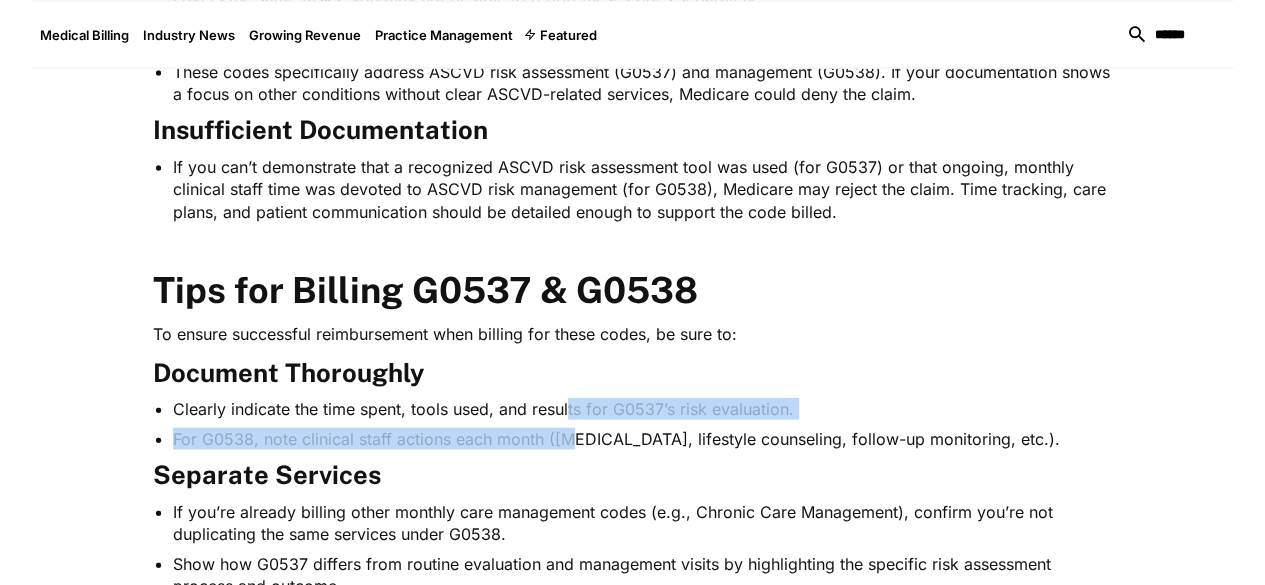 drag, startPoint x: 508, startPoint y: 366, endPoint x: 513, endPoint y: 395, distance: 29.427877 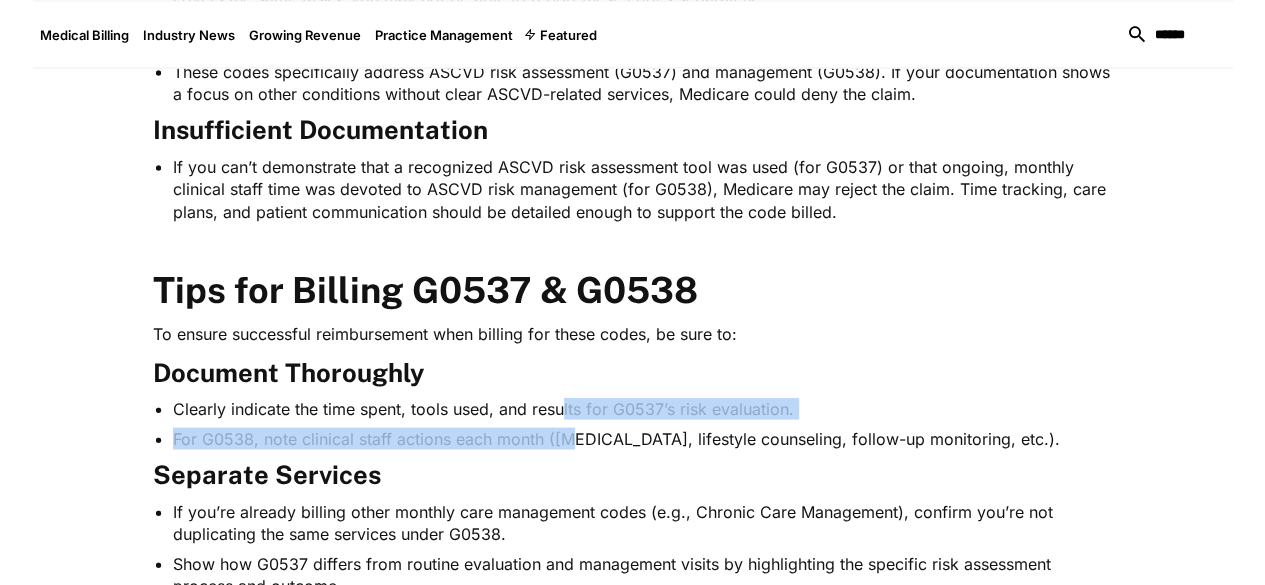 drag, startPoint x: 513, startPoint y: 395, endPoint x: 500, endPoint y: 373, distance: 25.553865 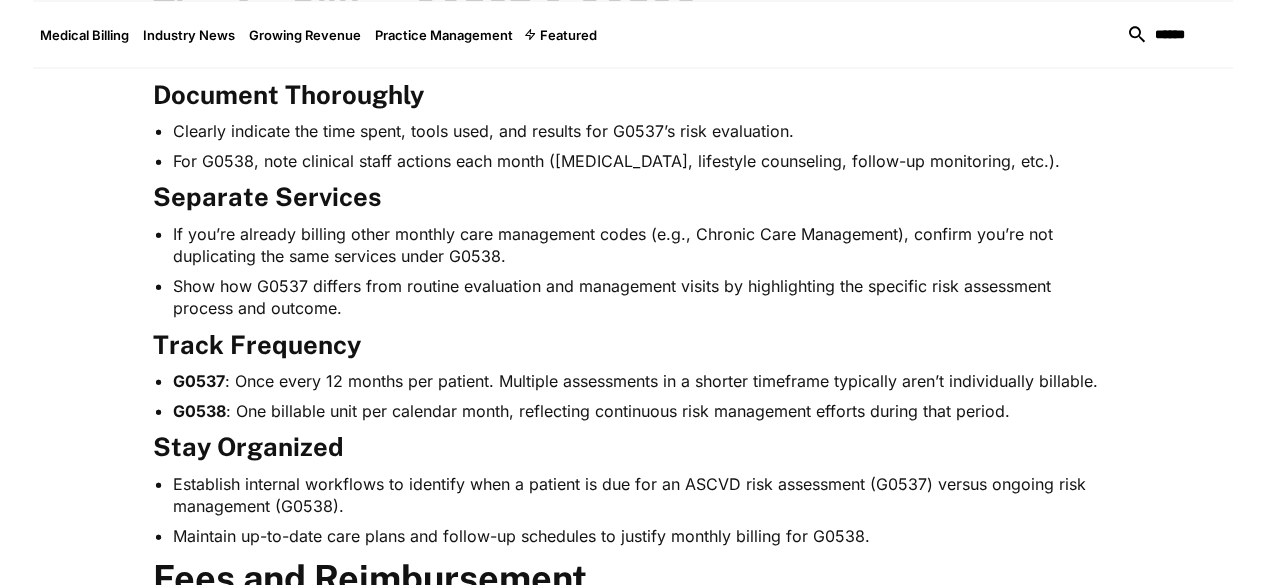 scroll, scrollTop: 2259, scrollLeft: 0, axis: vertical 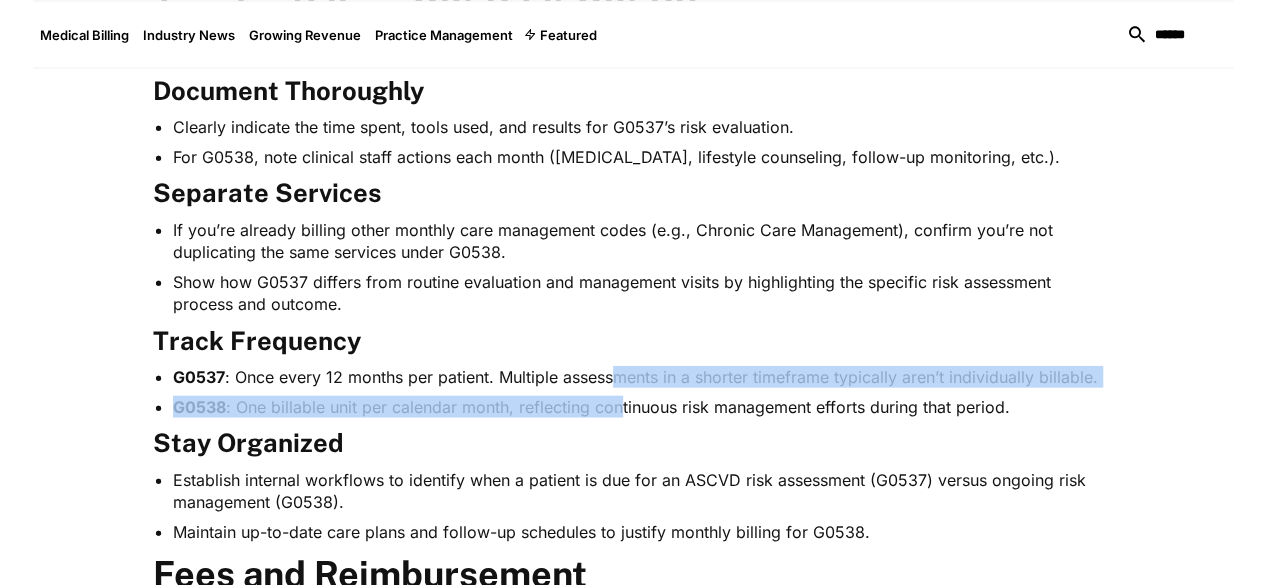 drag, startPoint x: 556, startPoint y: 321, endPoint x: 562, endPoint y: 337, distance: 17.088007 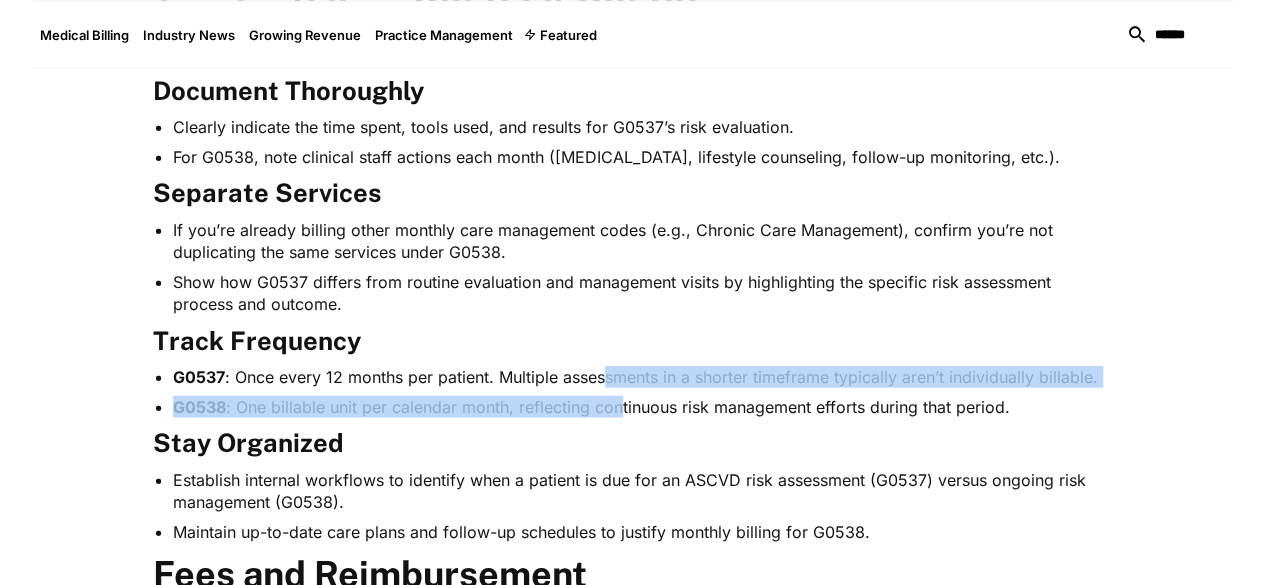 drag, startPoint x: 562, startPoint y: 337, endPoint x: 546, endPoint y: 314, distance: 28.01785 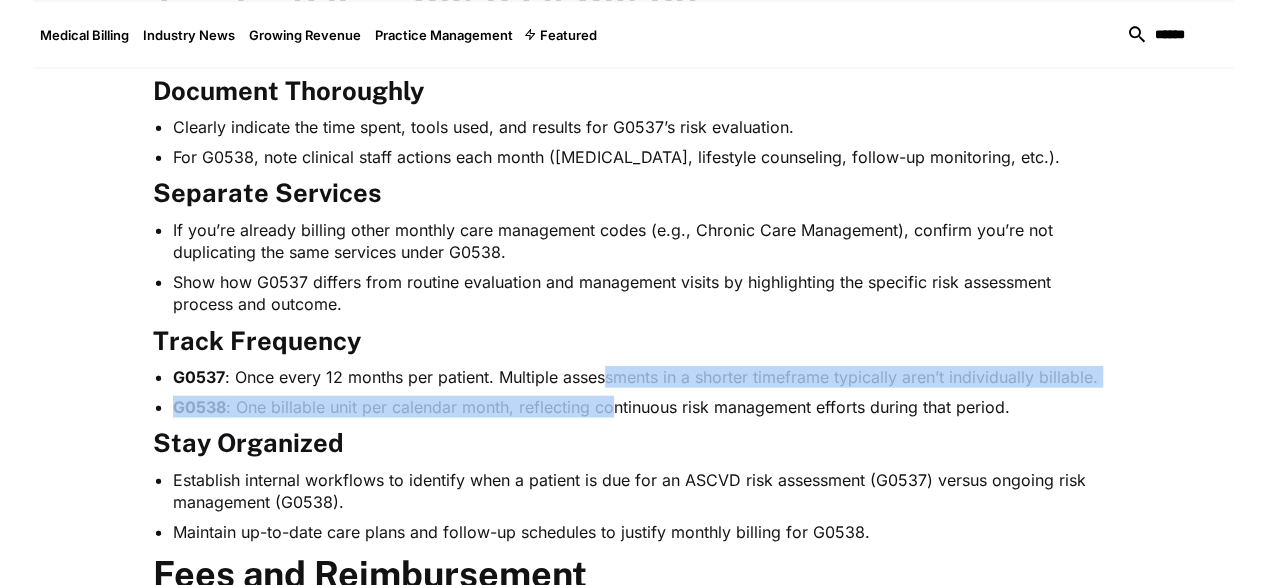 drag, startPoint x: 545, startPoint y: 312, endPoint x: 556, endPoint y: 337, distance: 27.313 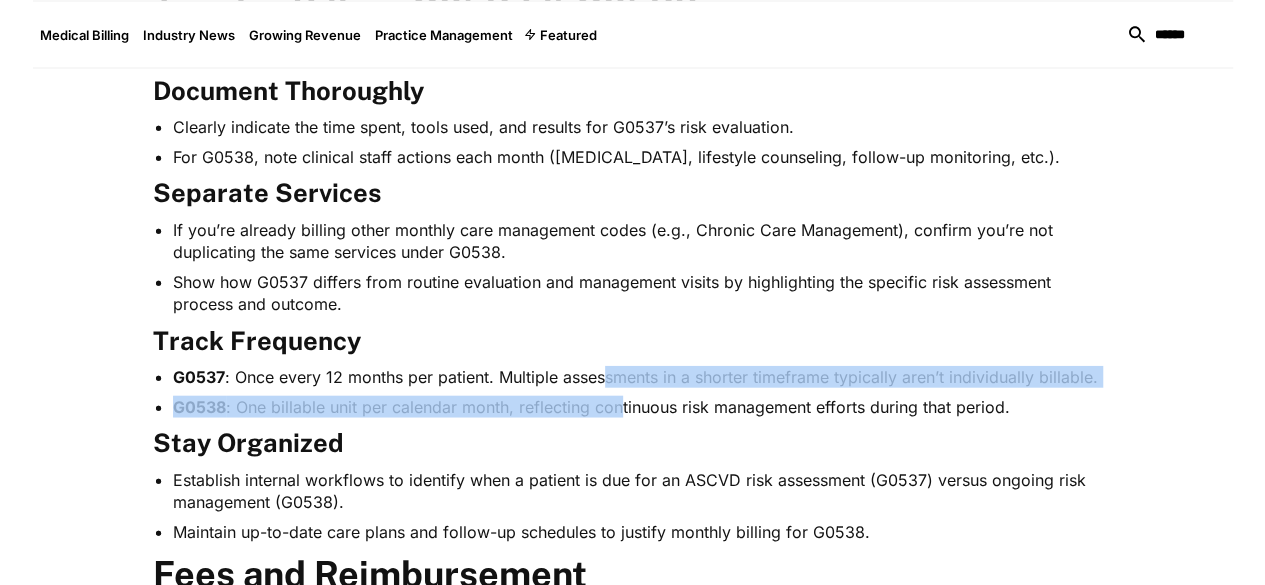 drag, startPoint x: 547, startPoint y: 321, endPoint x: 563, endPoint y: 341, distance: 25.612497 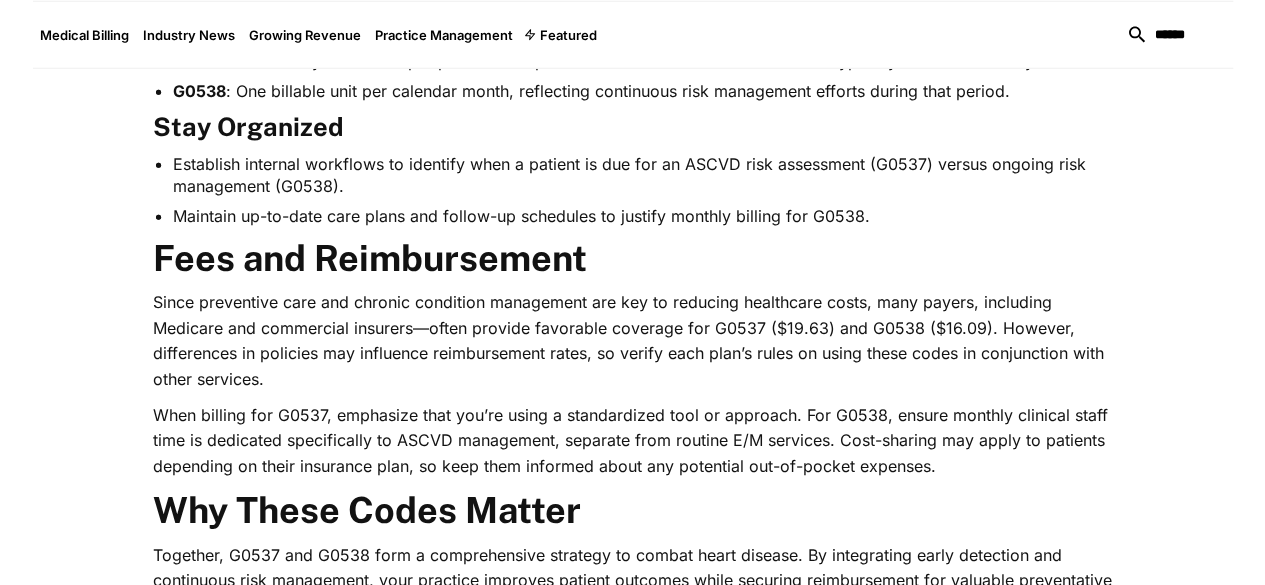 scroll, scrollTop: 2576, scrollLeft: 0, axis: vertical 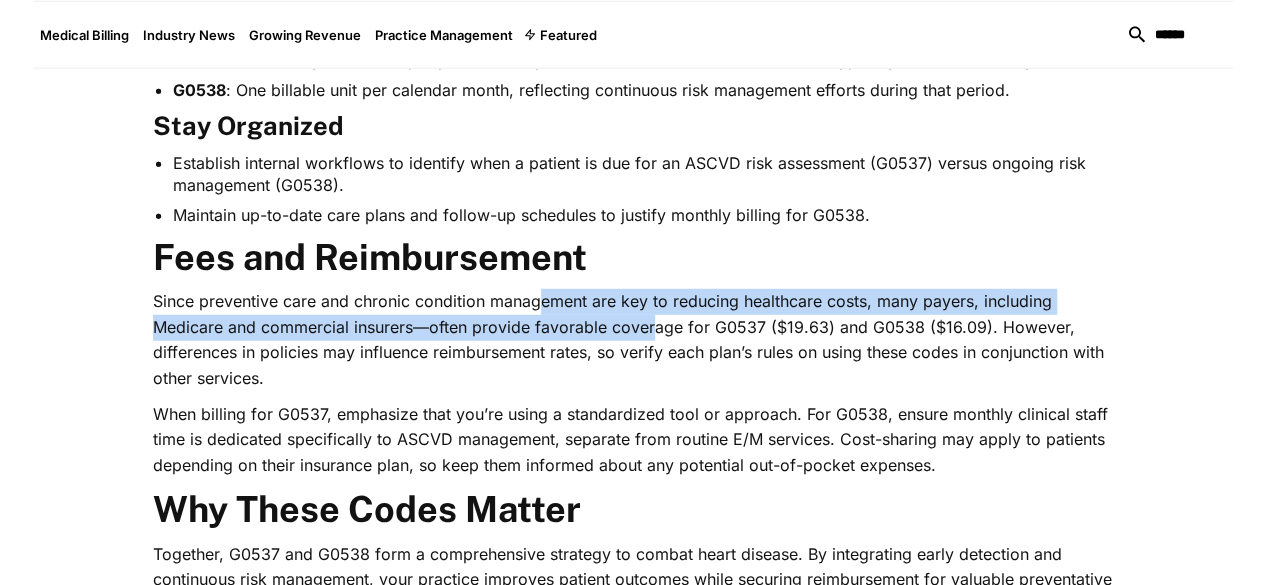 drag, startPoint x: 478, startPoint y: 239, endPoint x: 487, endPoint y: 262, distance: 24.698177 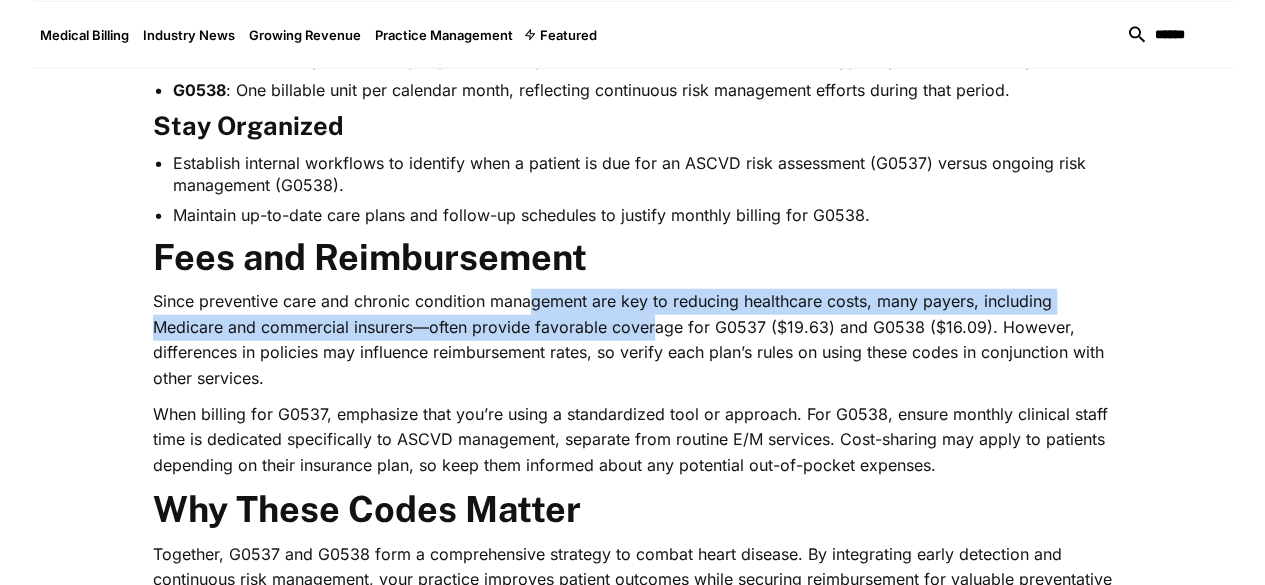 drag, startPoint x: 487, startPoint y: 262, endPoint x: 470, endPoint y: 243, distance: 25.495098 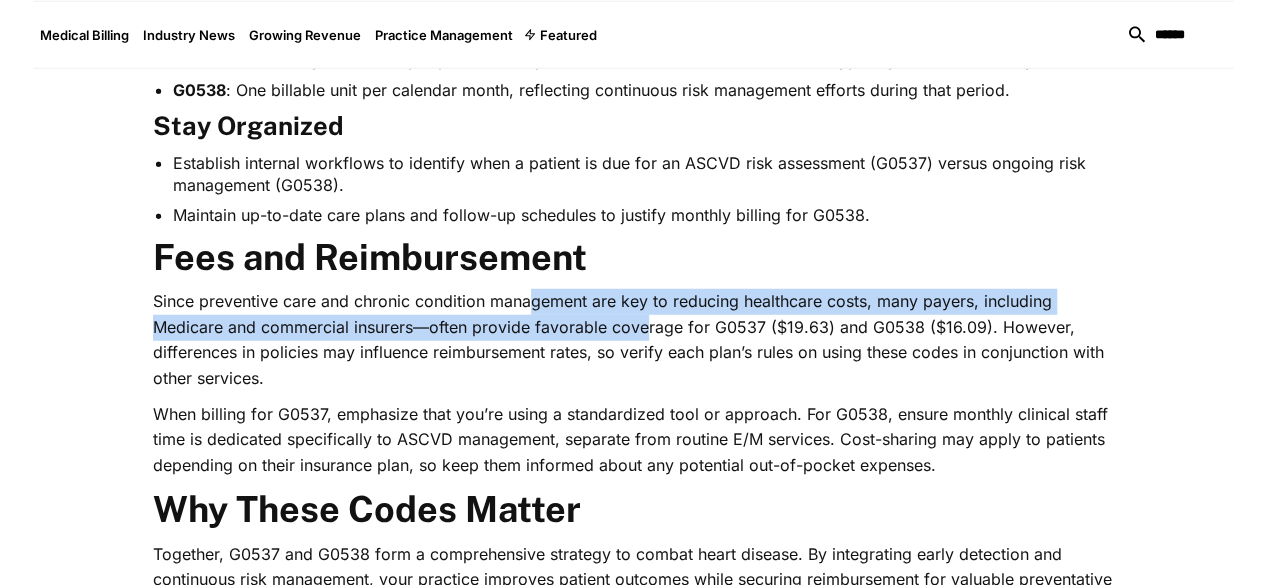 drag, startPoint x: 472, startPoint y: 245, endPoint x: 478, endPoint y: 262, distance: 18.027756 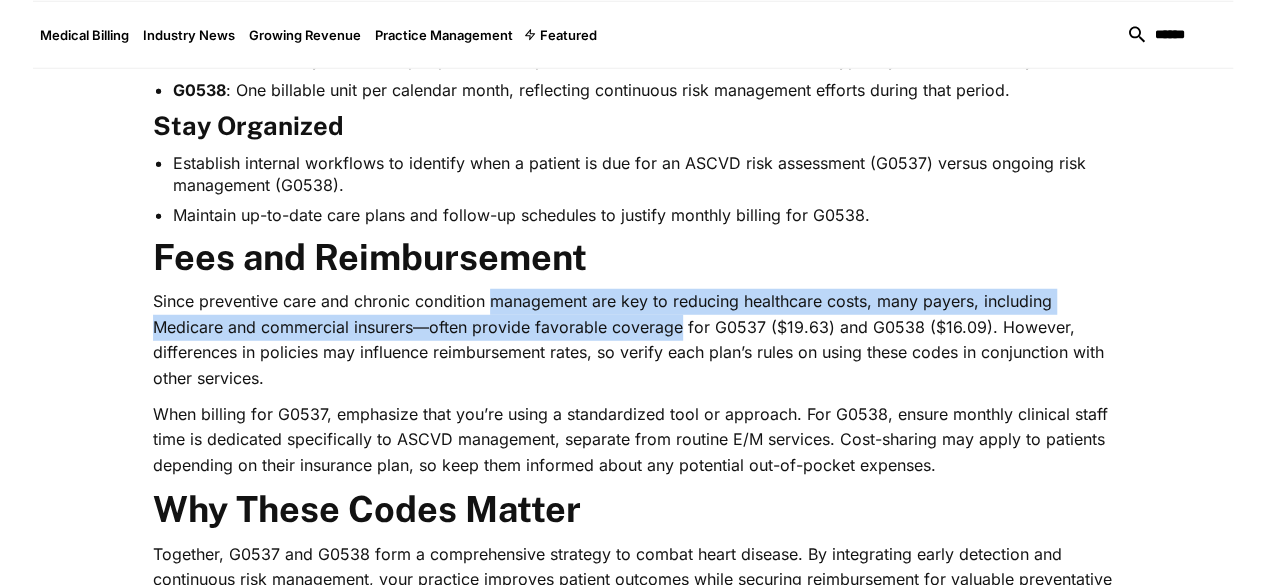 drag, startPoint x: 476, startPoint y: 261, endPoint x: 457, endPoint y: 235, distance: 32.202484 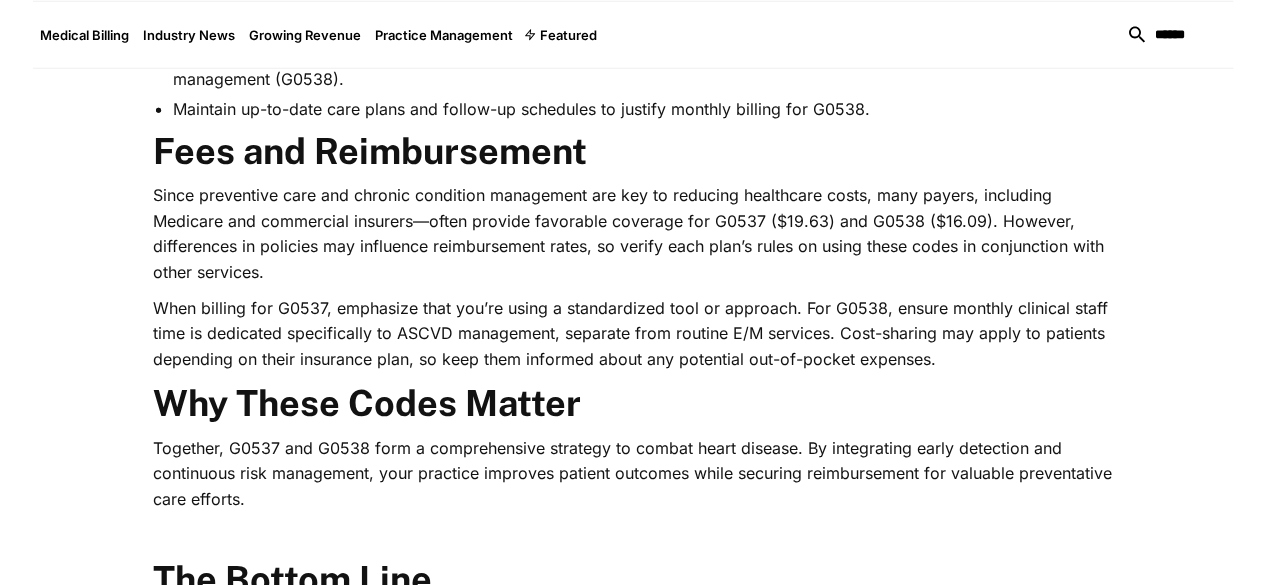 scroll, scrollTop: 2673, scrollLeft: 0, axis: vertical 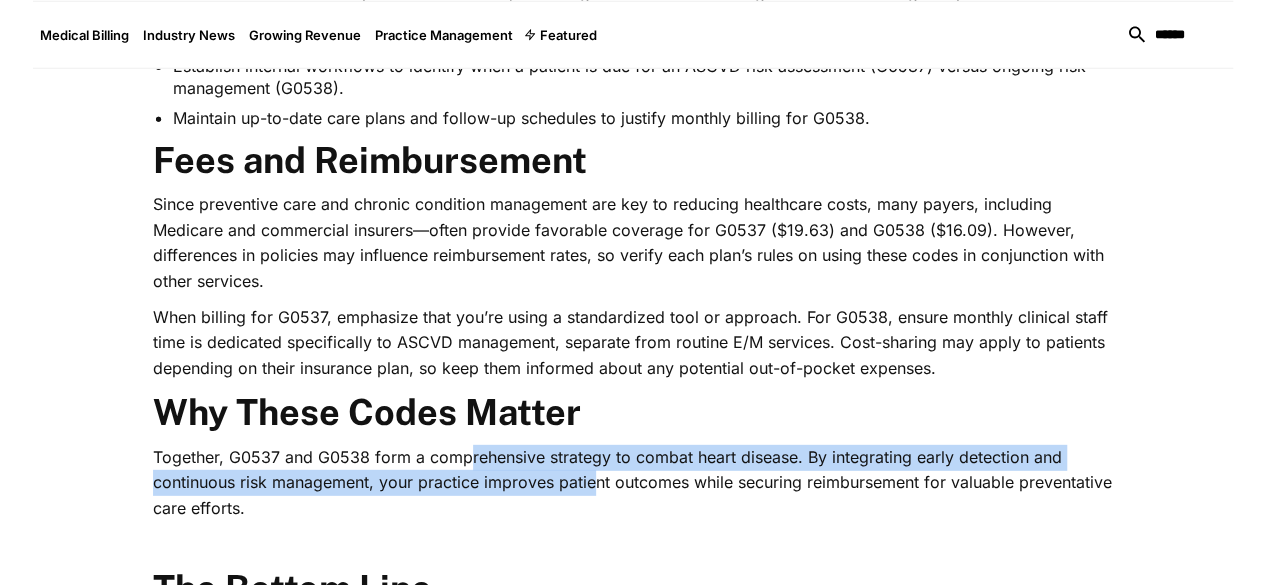 drag, startPoint x: 406, startPoint y: 369, endPoint x: 420, endPoint y: 409, distance: 42.379242 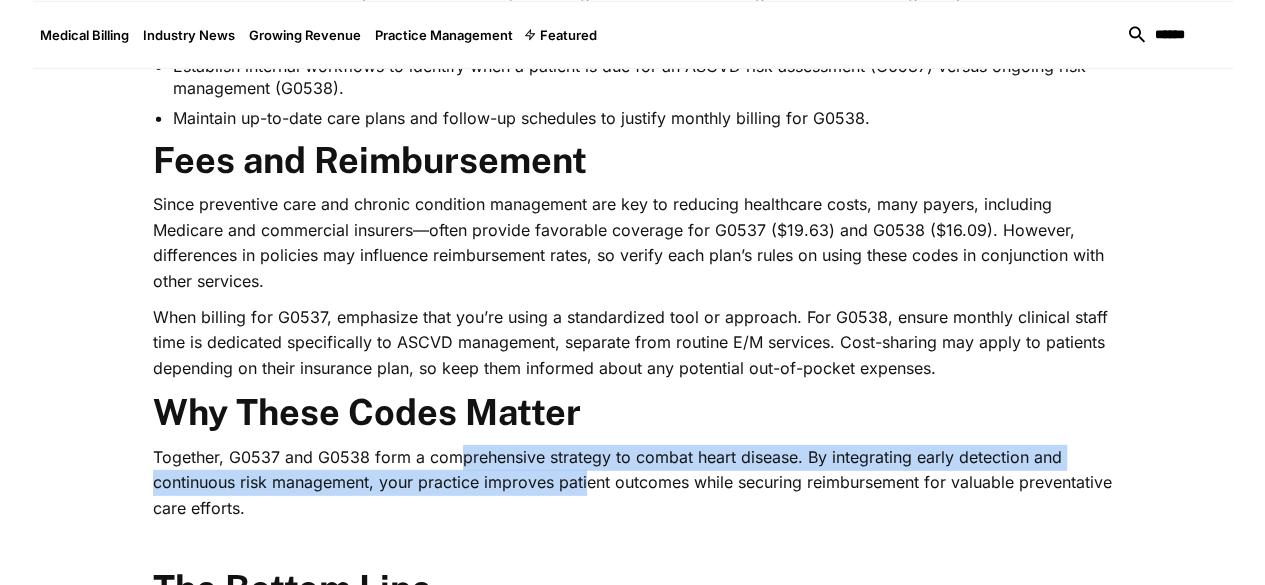 drag, startPoint x: 410, startPoint y: 395, endPoint x: 402, endPoint y: 381, distance: 16.124516 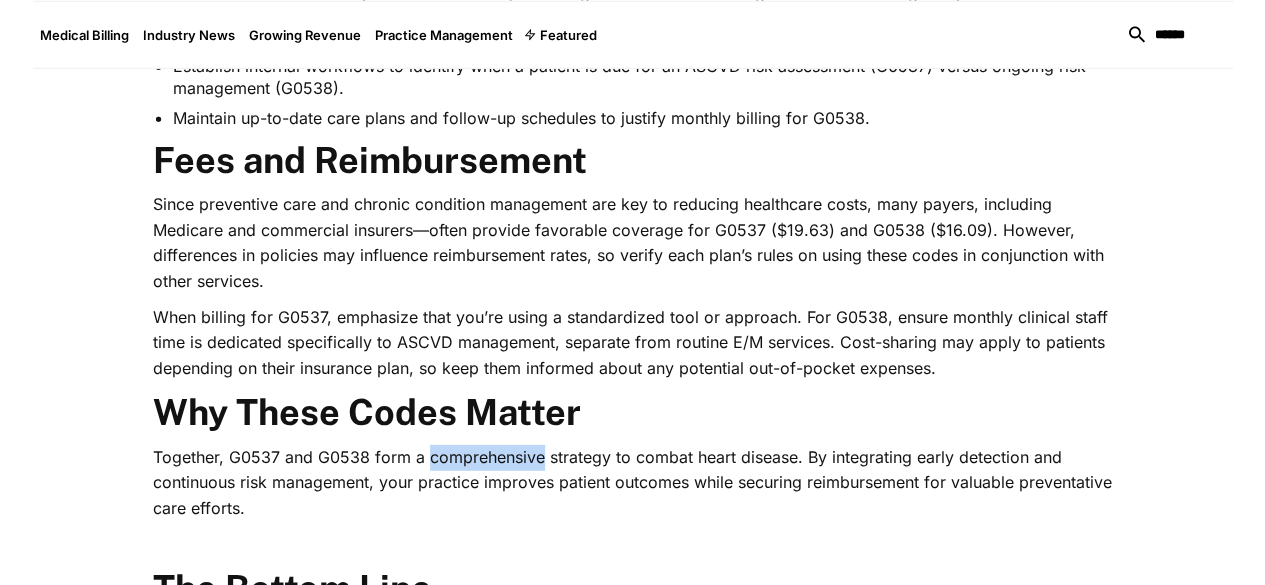click on "Together, G0537 and G0538 form a comprehensive strategy to combat heart disease. By integrating early detection and continuous risk management, your practice improves patient outcomes while securing reimbursement for valuable preventative care efforts." at bounding box center [633, 483] 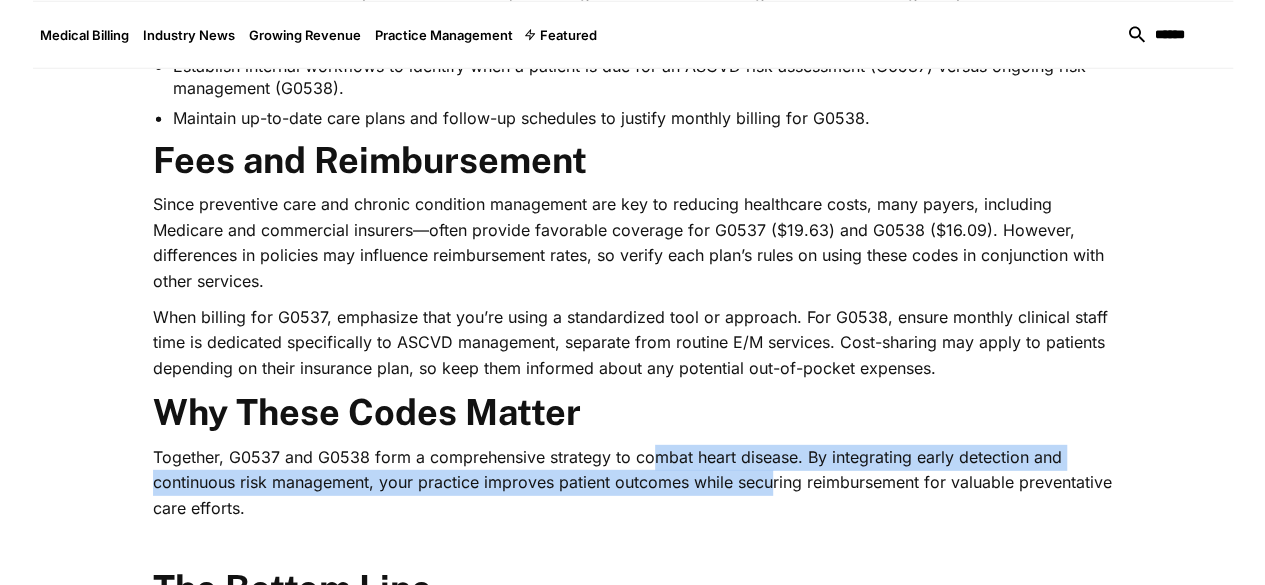 drag, startPoint x: 592, startPoint y: 368, endPoint x: 596, endPoint y: 397, distance: 29.274563 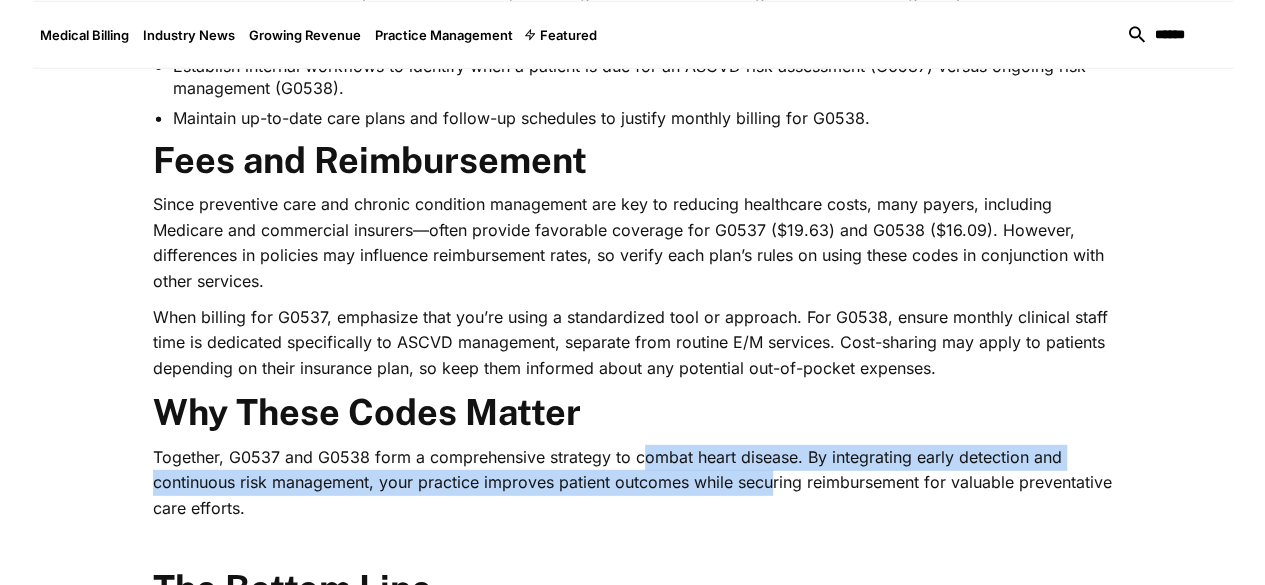 drag, startPoint x: 596, startPoint y: 397, endPoint x: 584, endPoint y: 371, distance: 28.635643 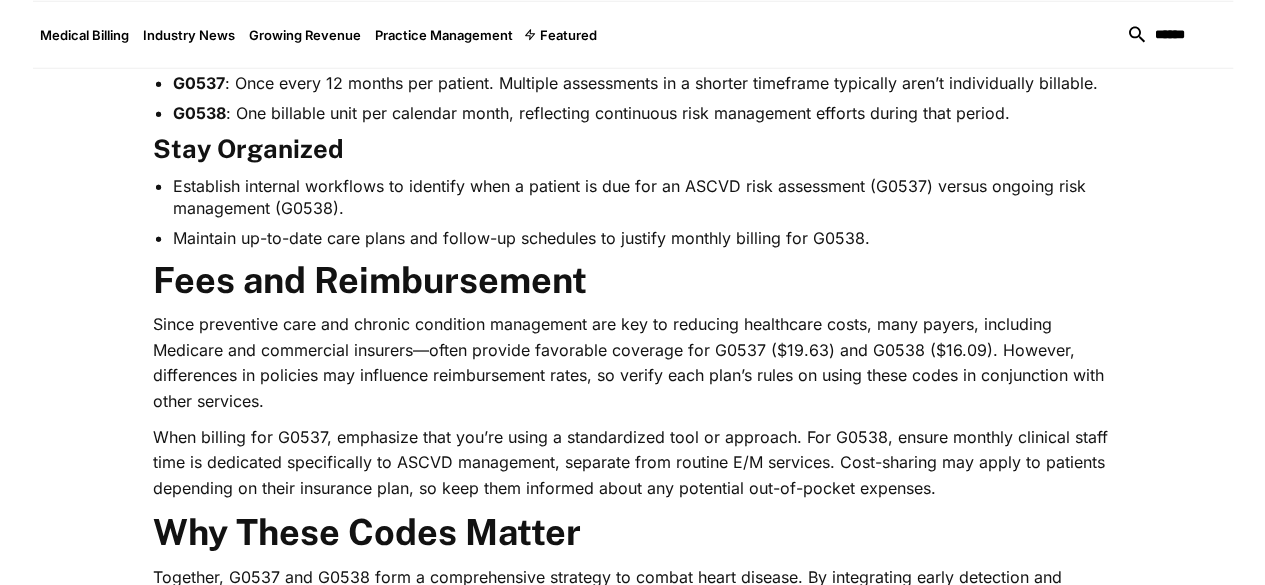 scroll, scrollTop: 2551, scrollLeft: 0, axis: vertical 